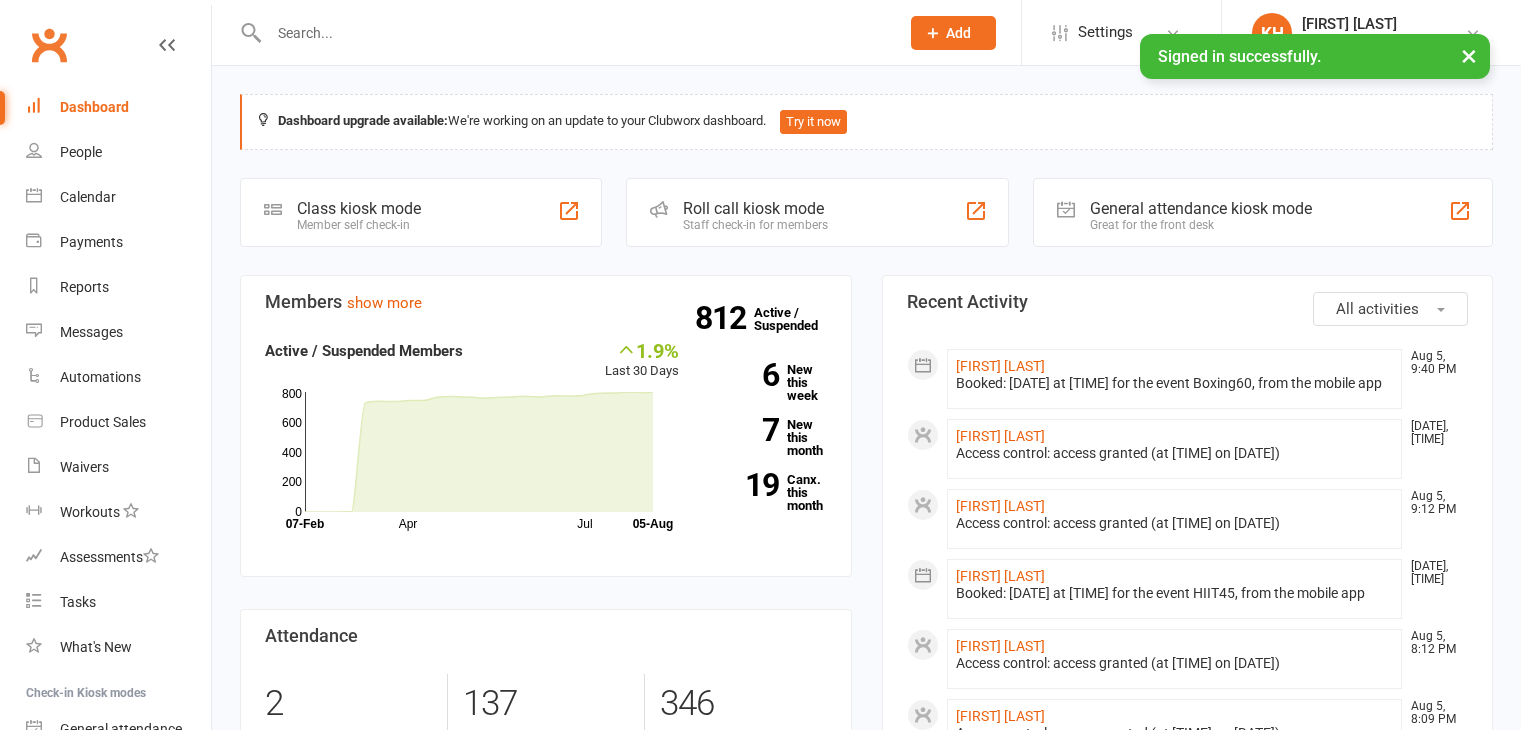 scroll, scrollTop: 0, scrollLeft: 0, axis: both 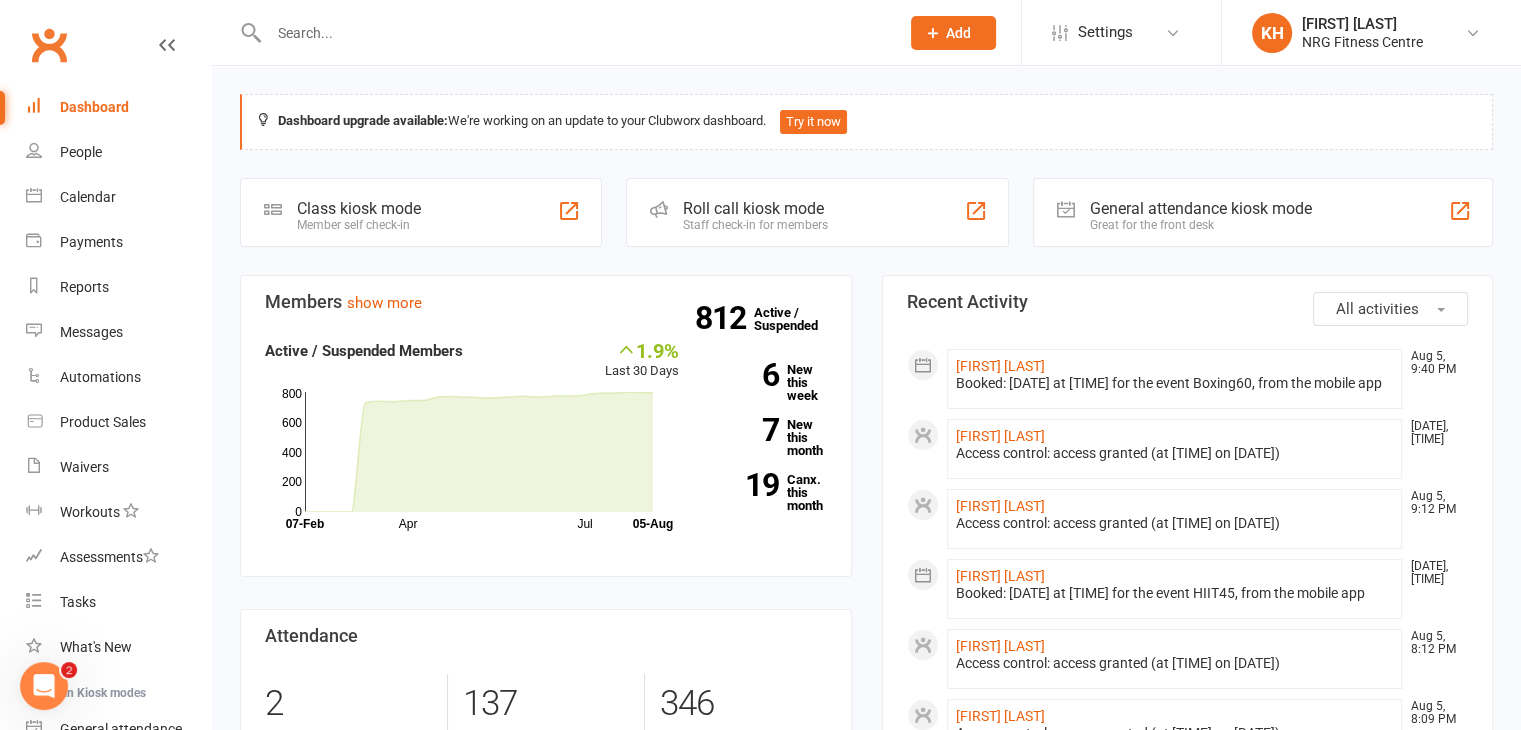 click on "All activities" 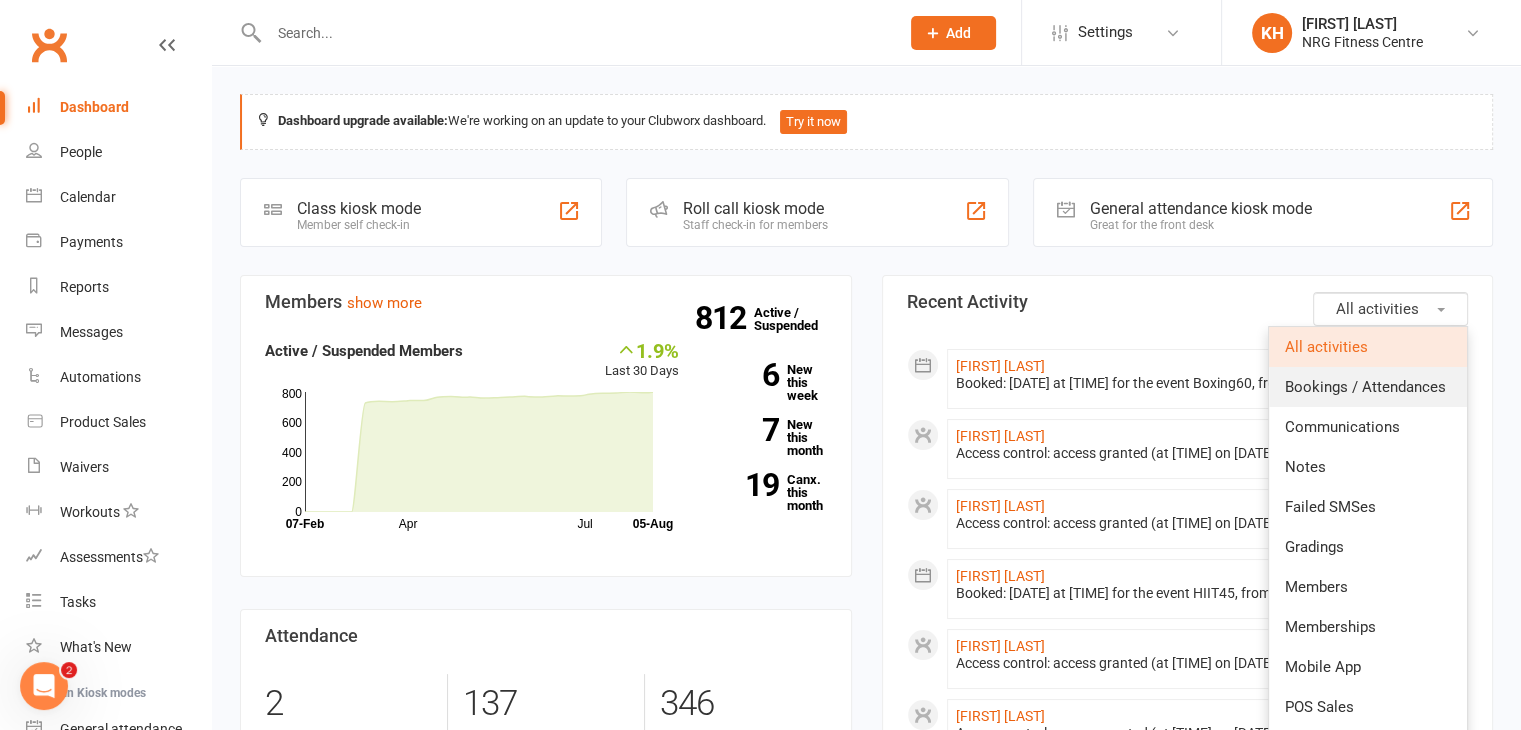 click on "Bookings / Attendances" at bounding box center [1368, 387] 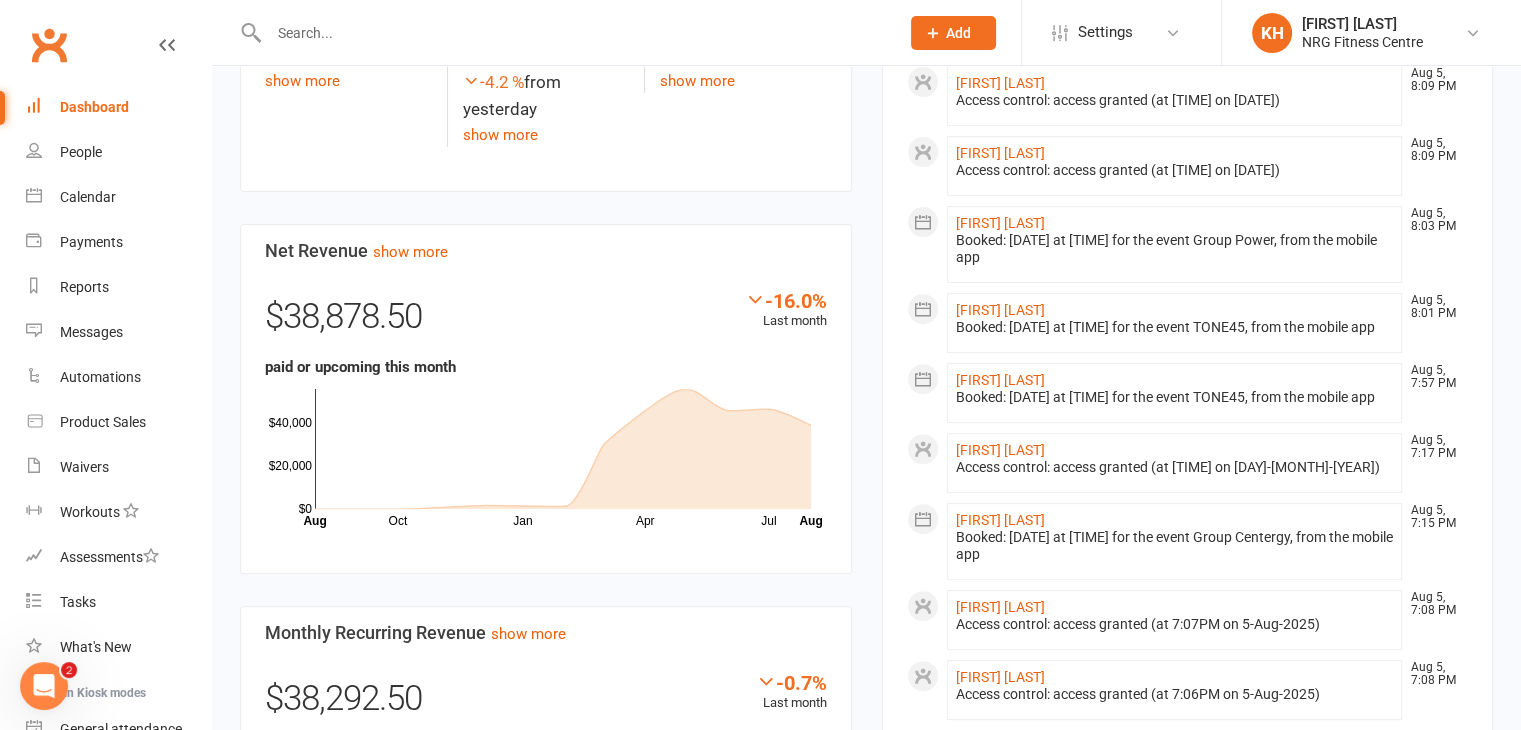 scroll, scrollTop: 72, scrollLeft: 0, axis: vertical 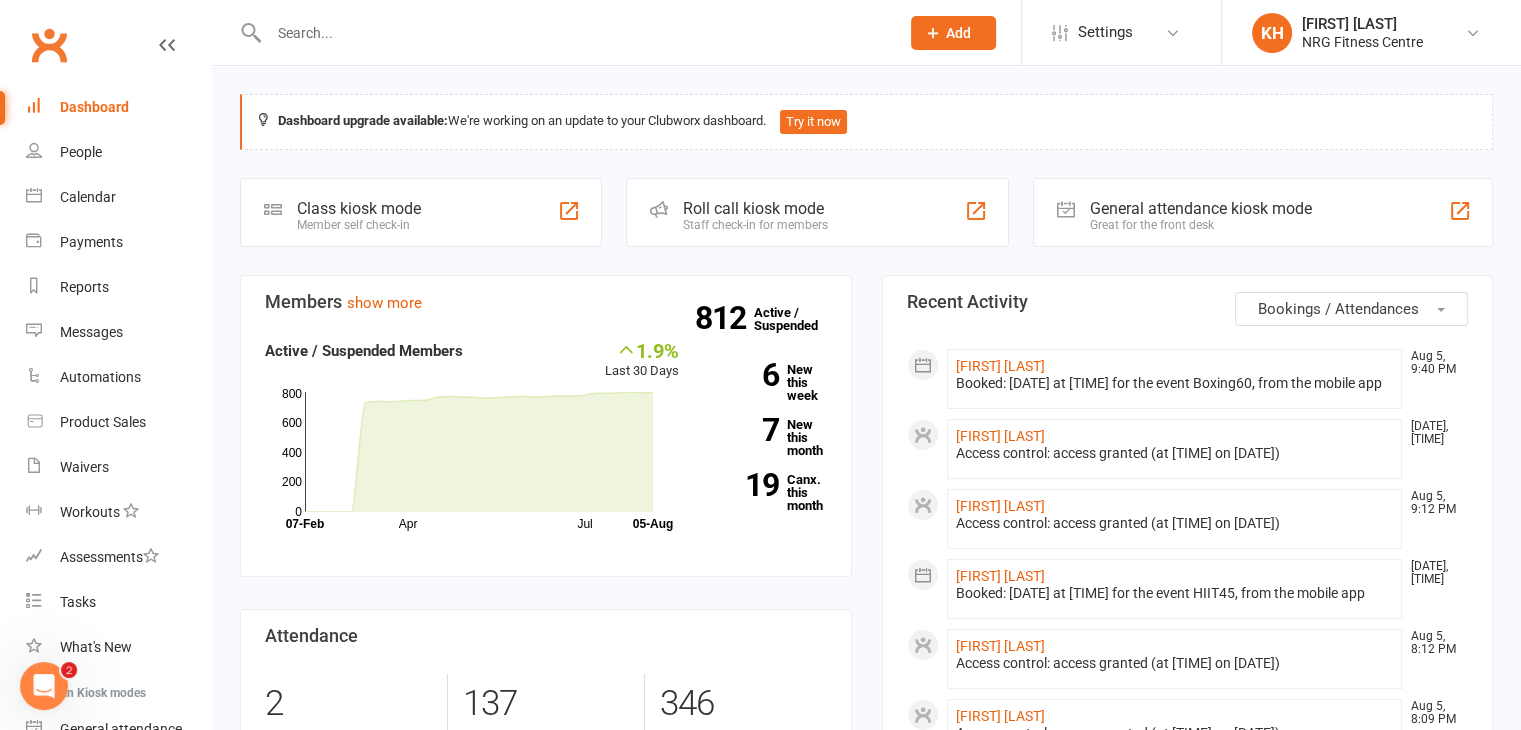 click at bounding box center (574, 33) 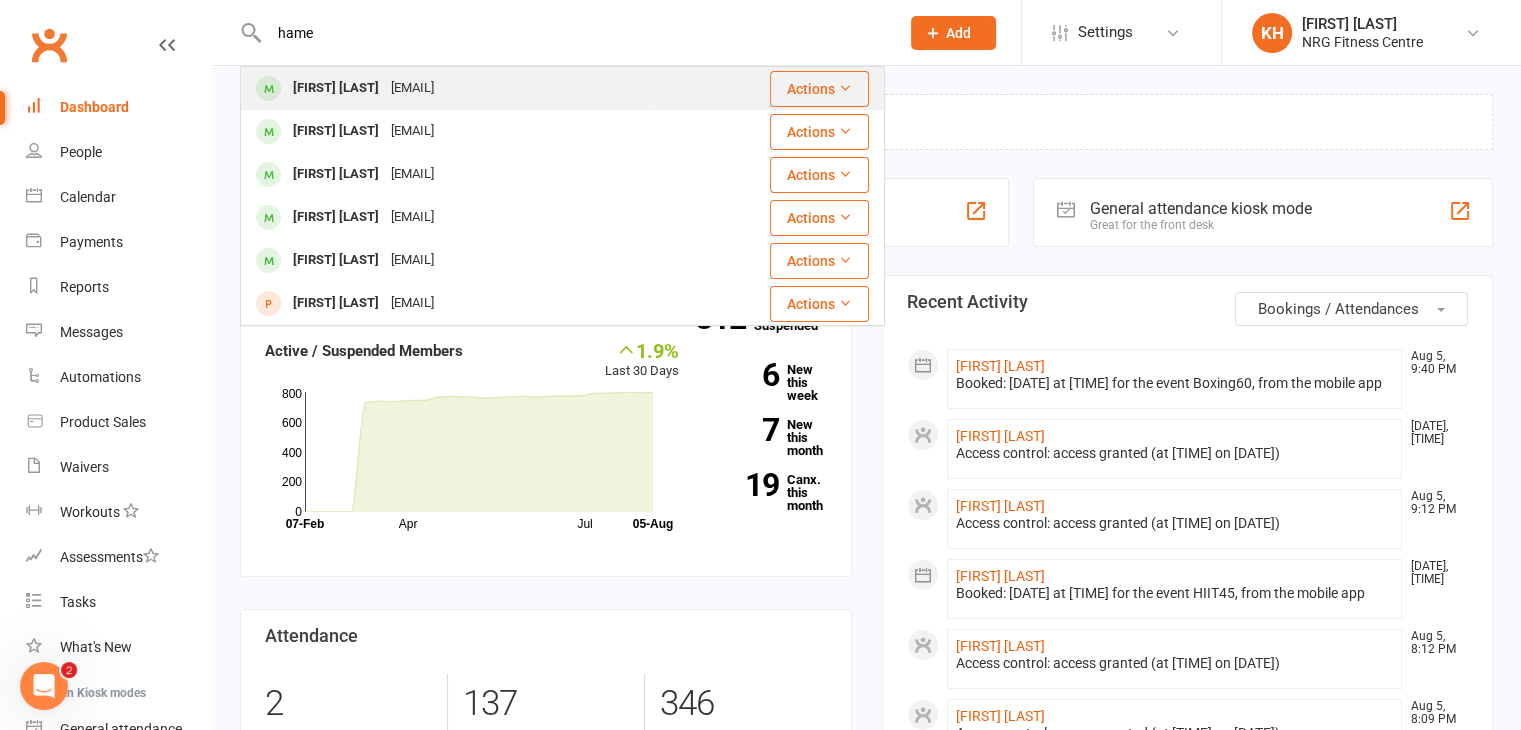 type on "hame" 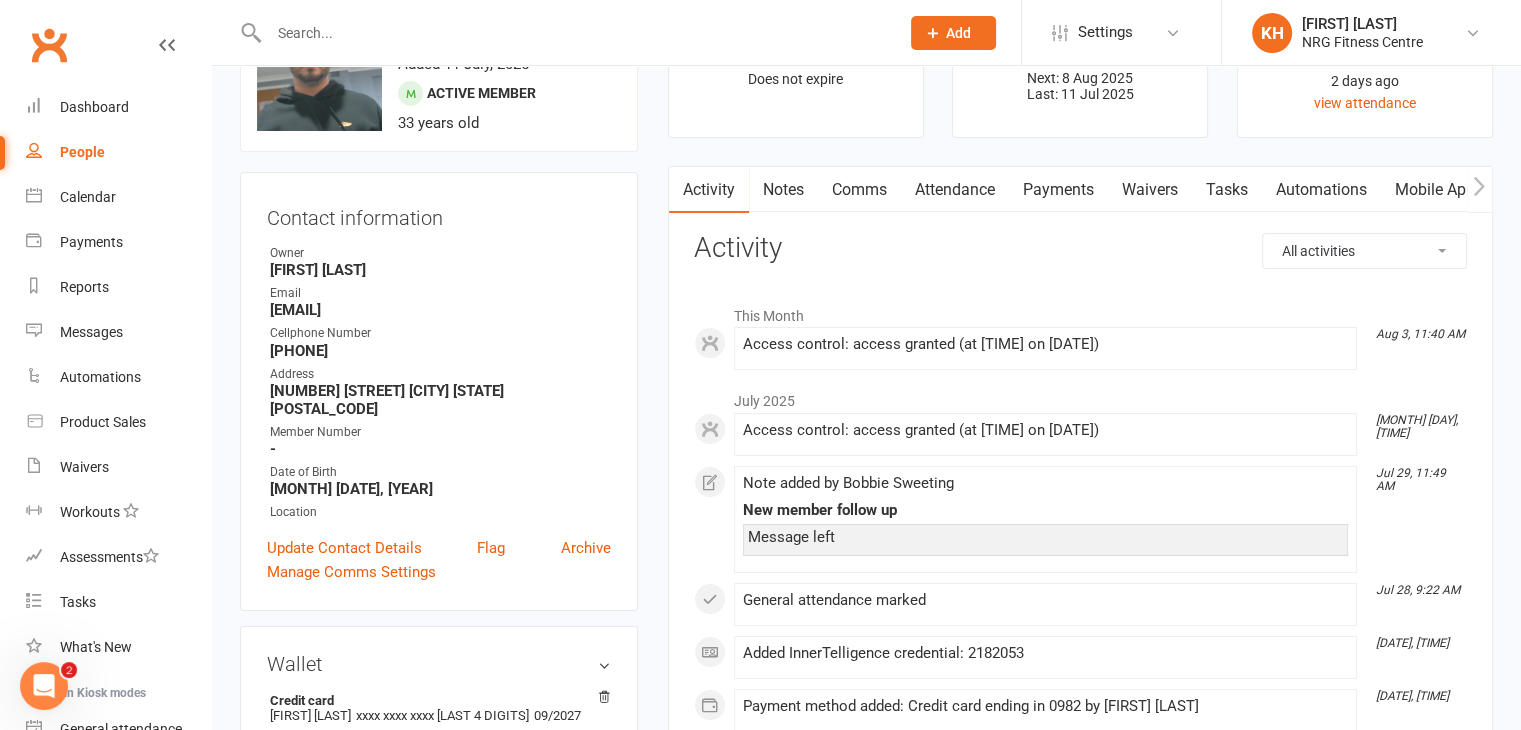 scroll, scrollTop: 0, scrollLeft: 0, axis: both 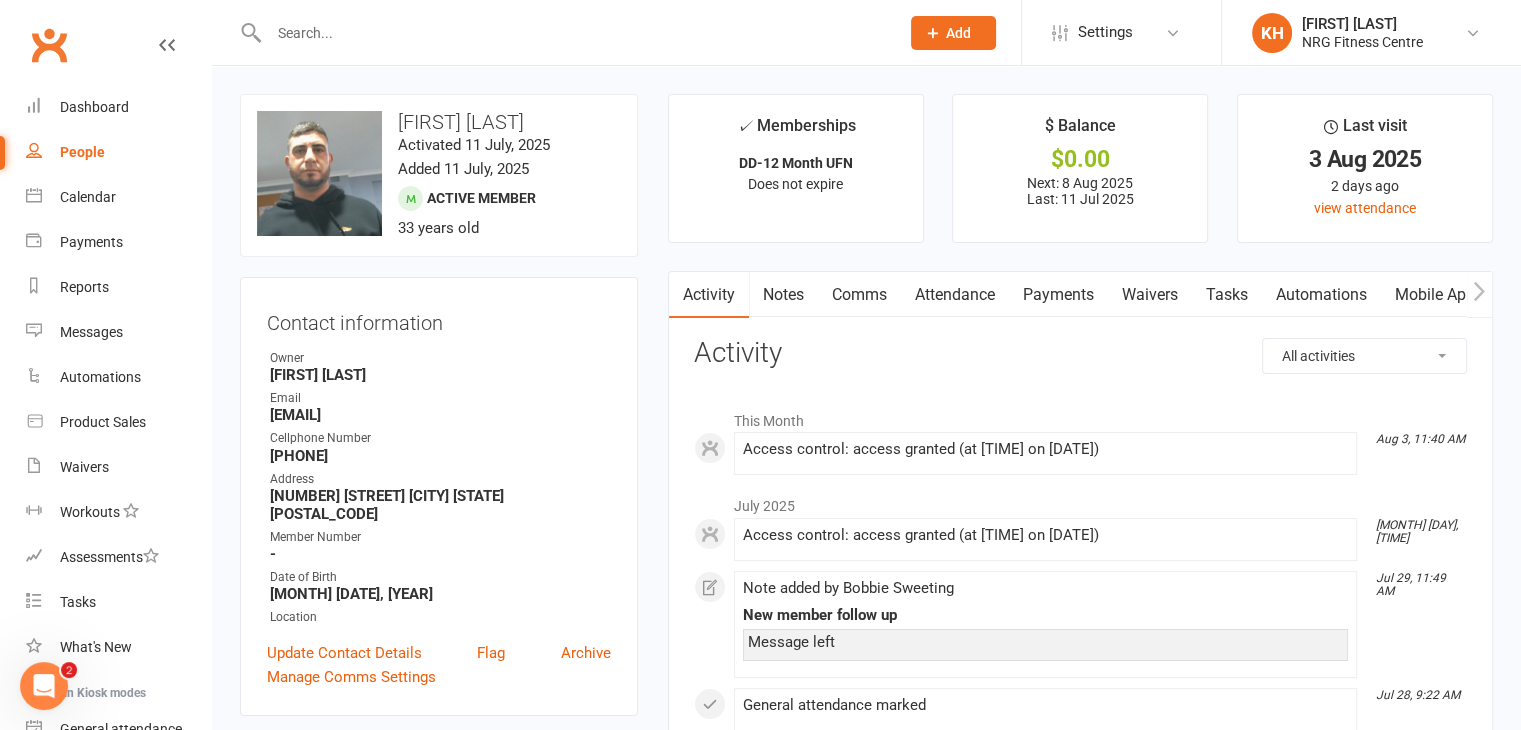 click at bounding box center [574, 33] 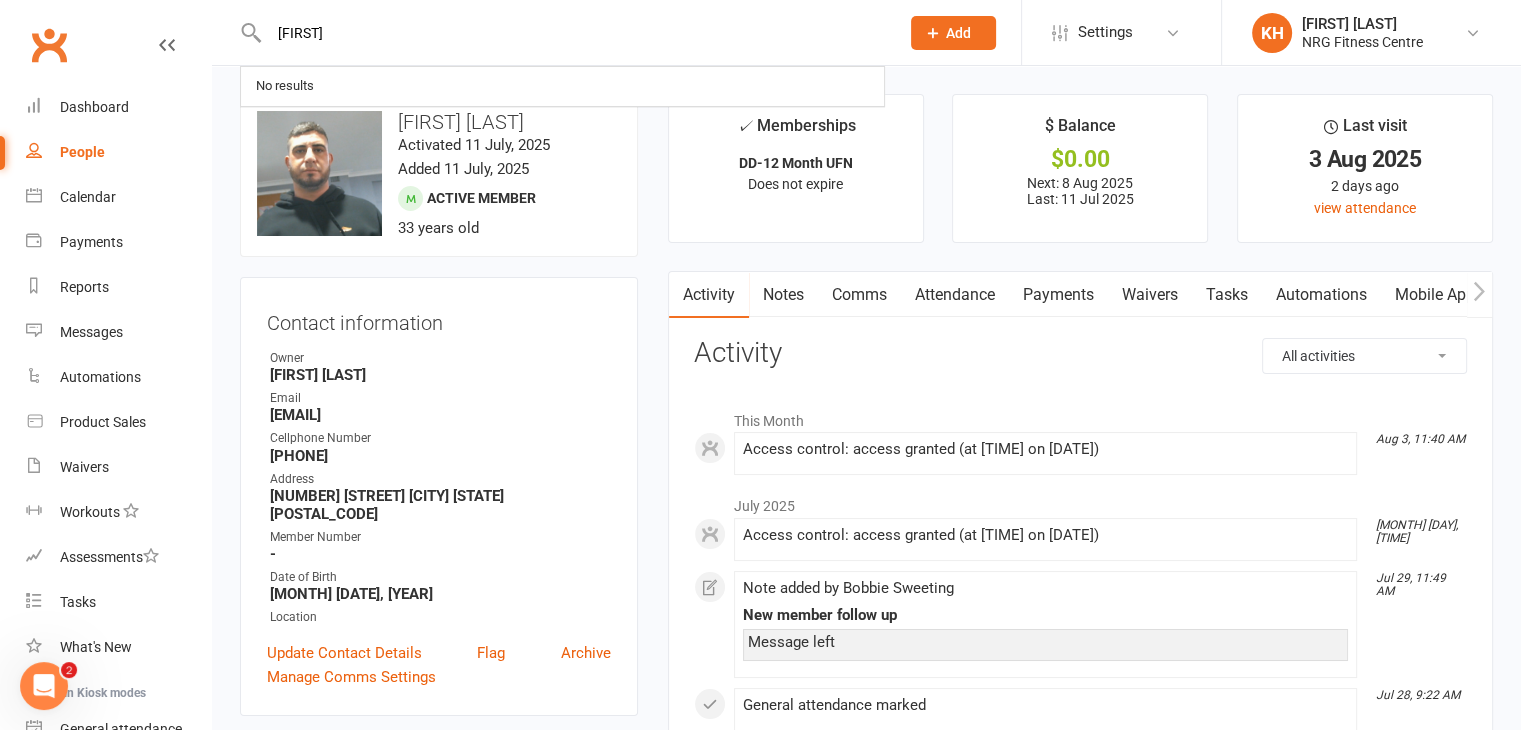 type on "[FIRST]" 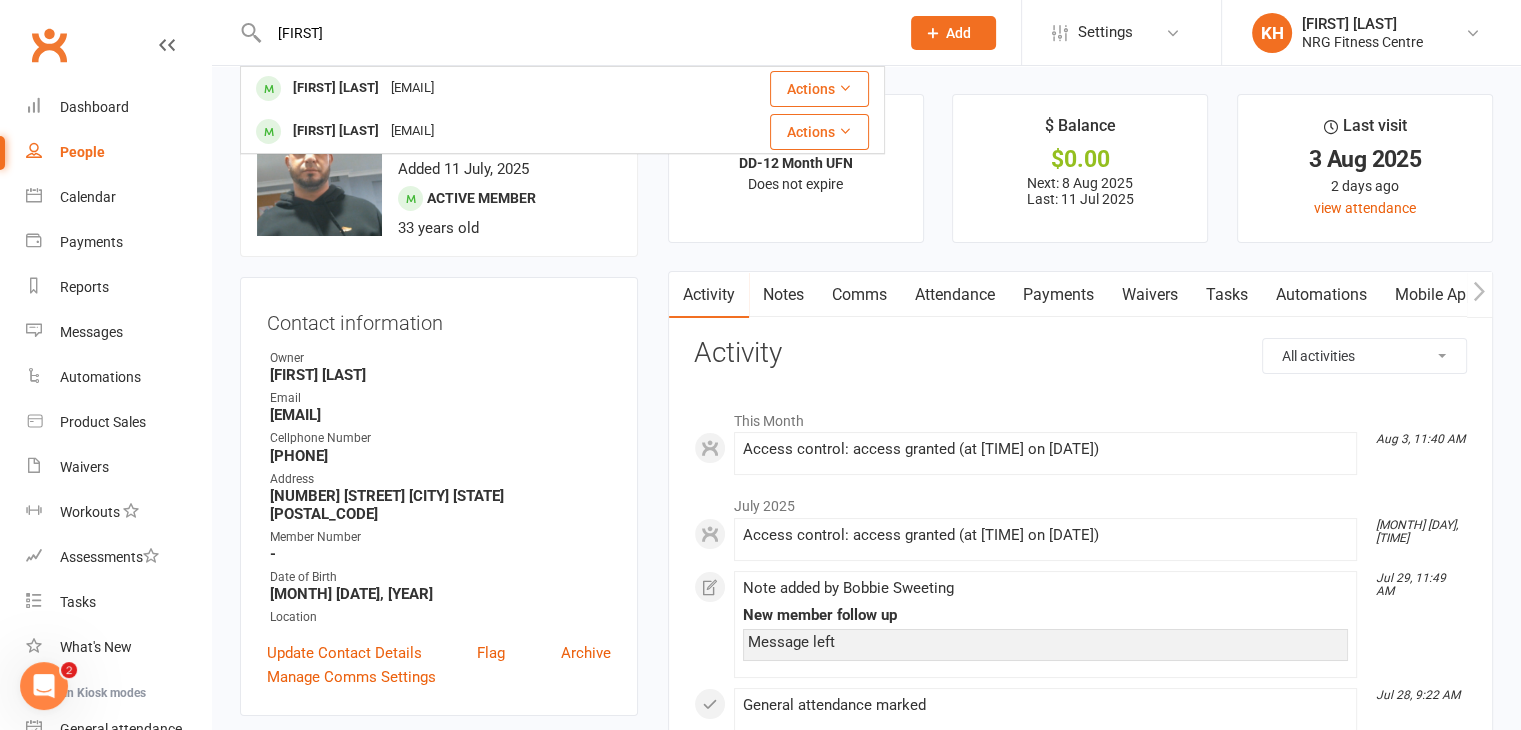 drag, startPoint x: 321, startPoint y: 25, endPoint x: 260, endPoint y: 28, distance: 61.073727 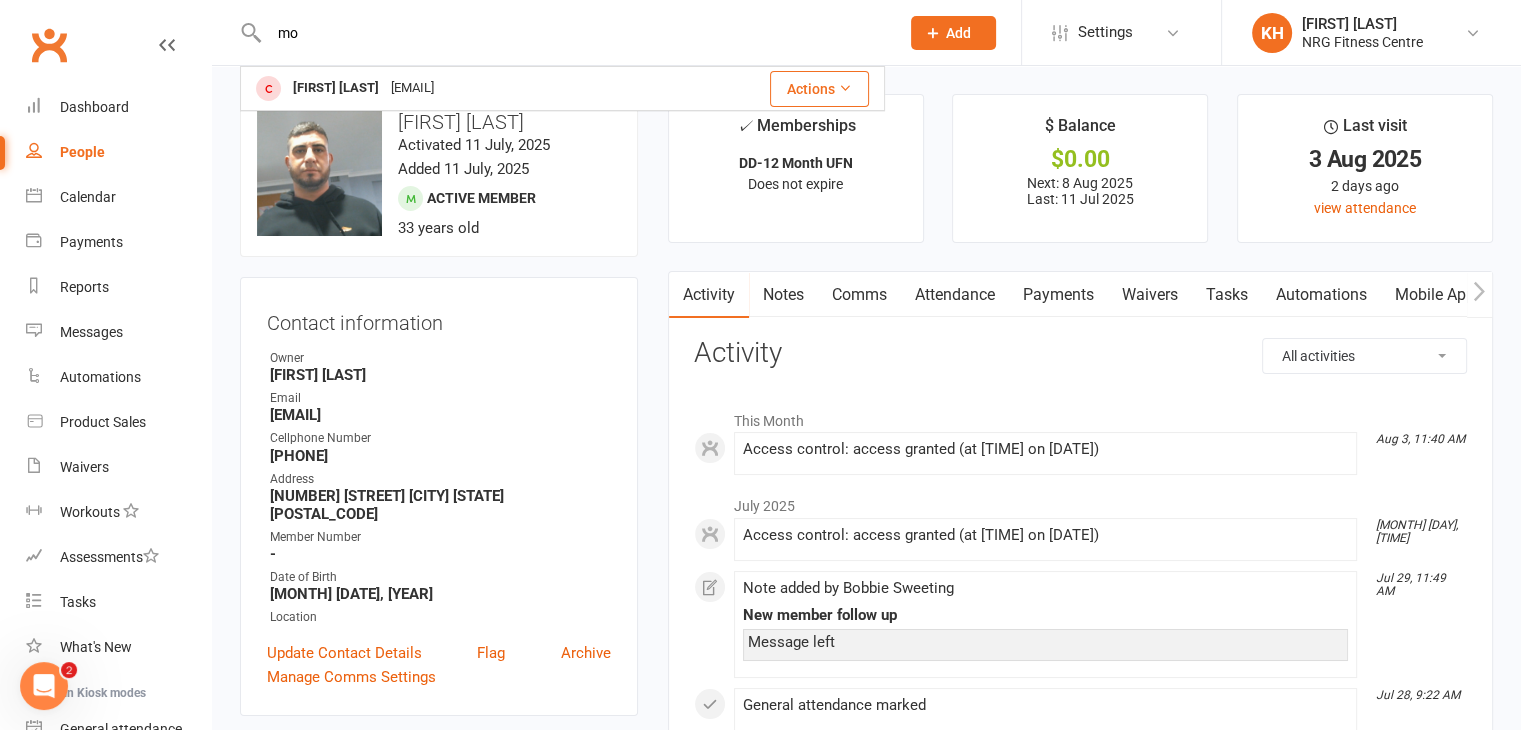 type on "m" 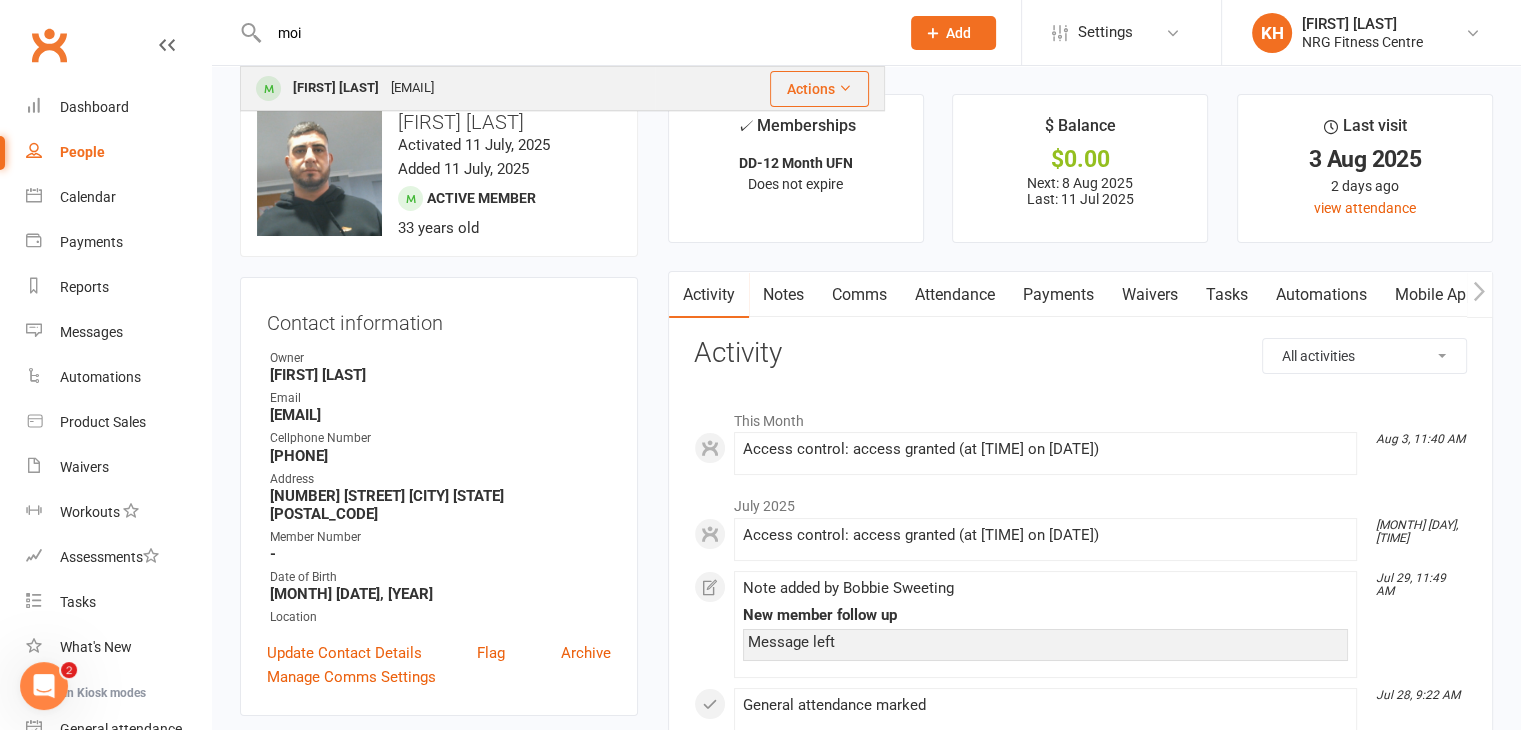 type on "moi" 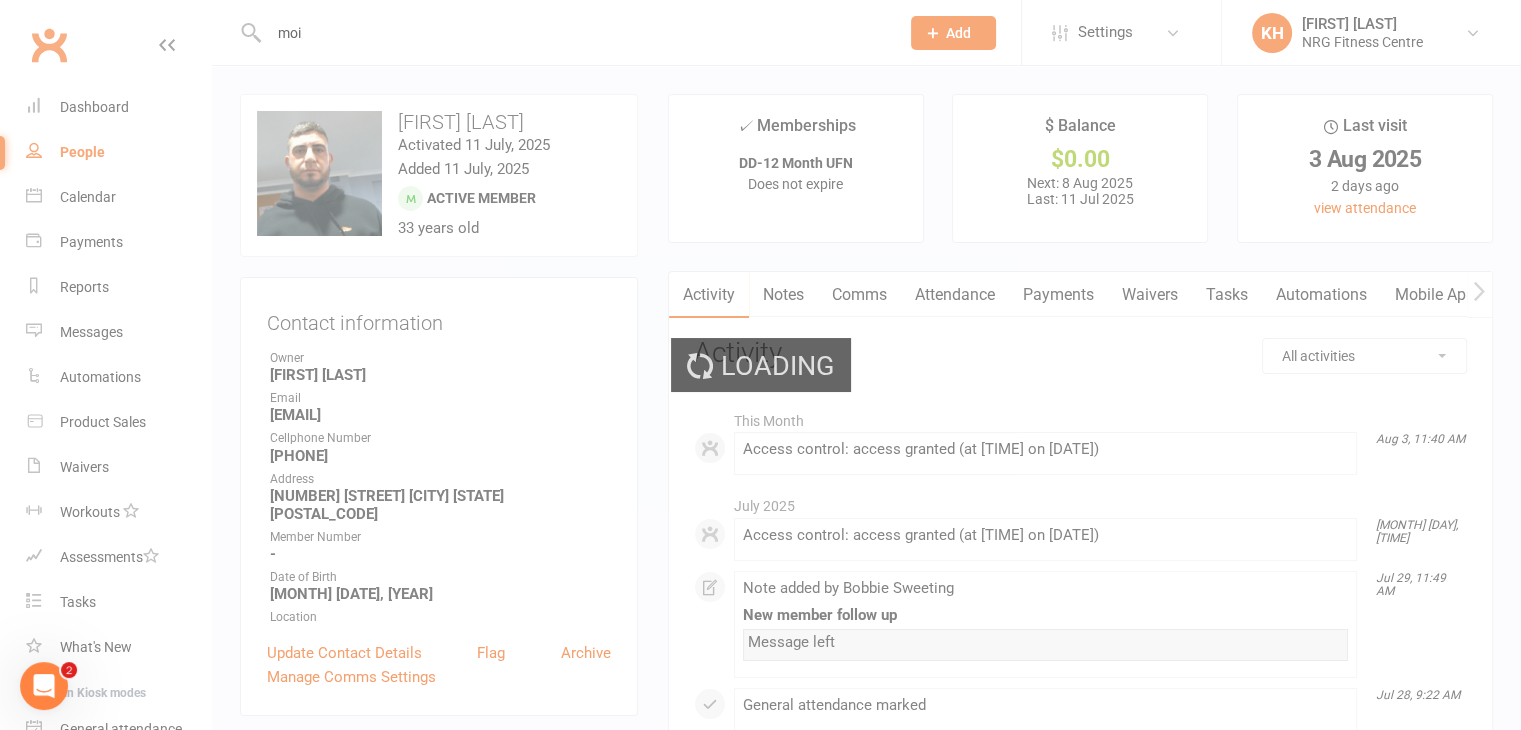 type 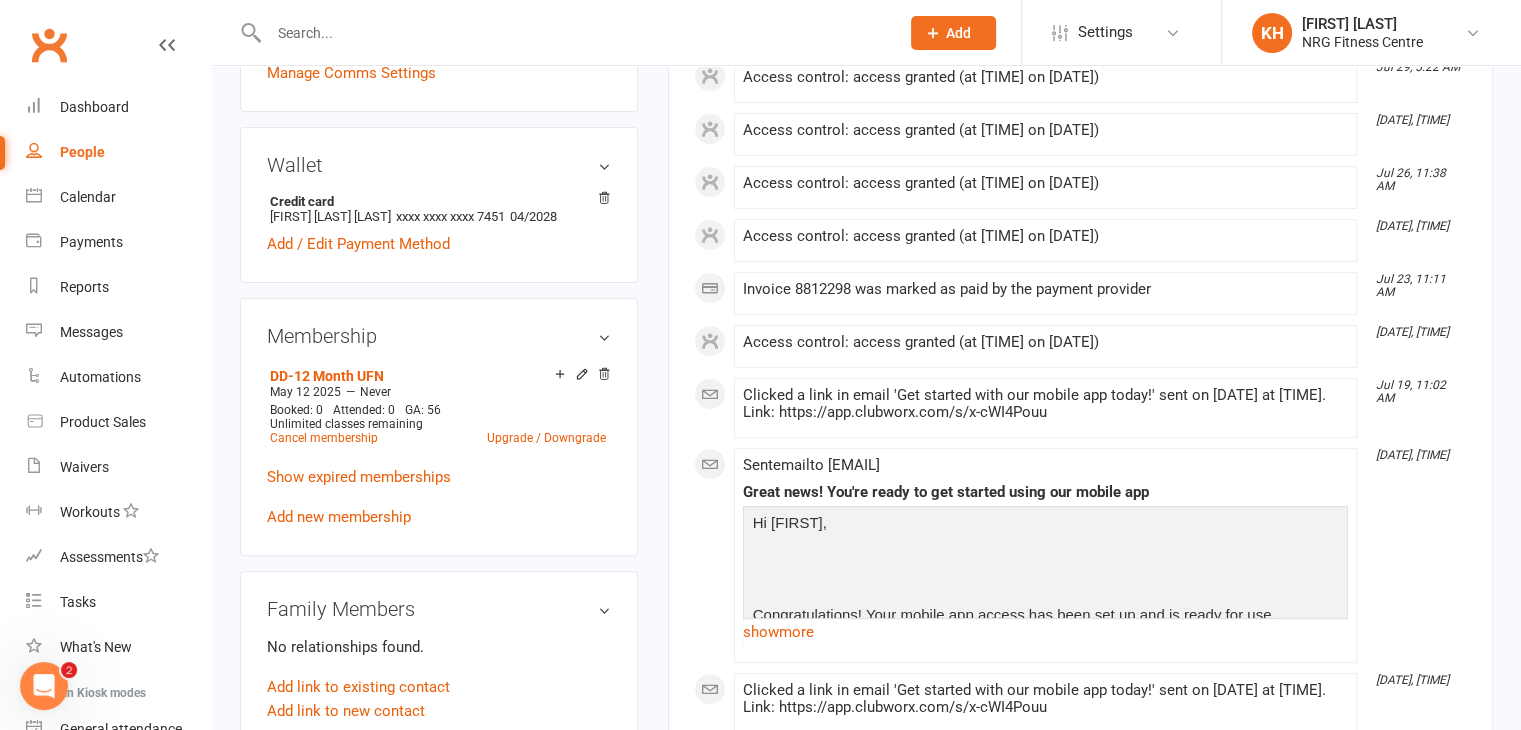 scroll, scrollTop: 578, scrollLeft: 0, axis: vertical 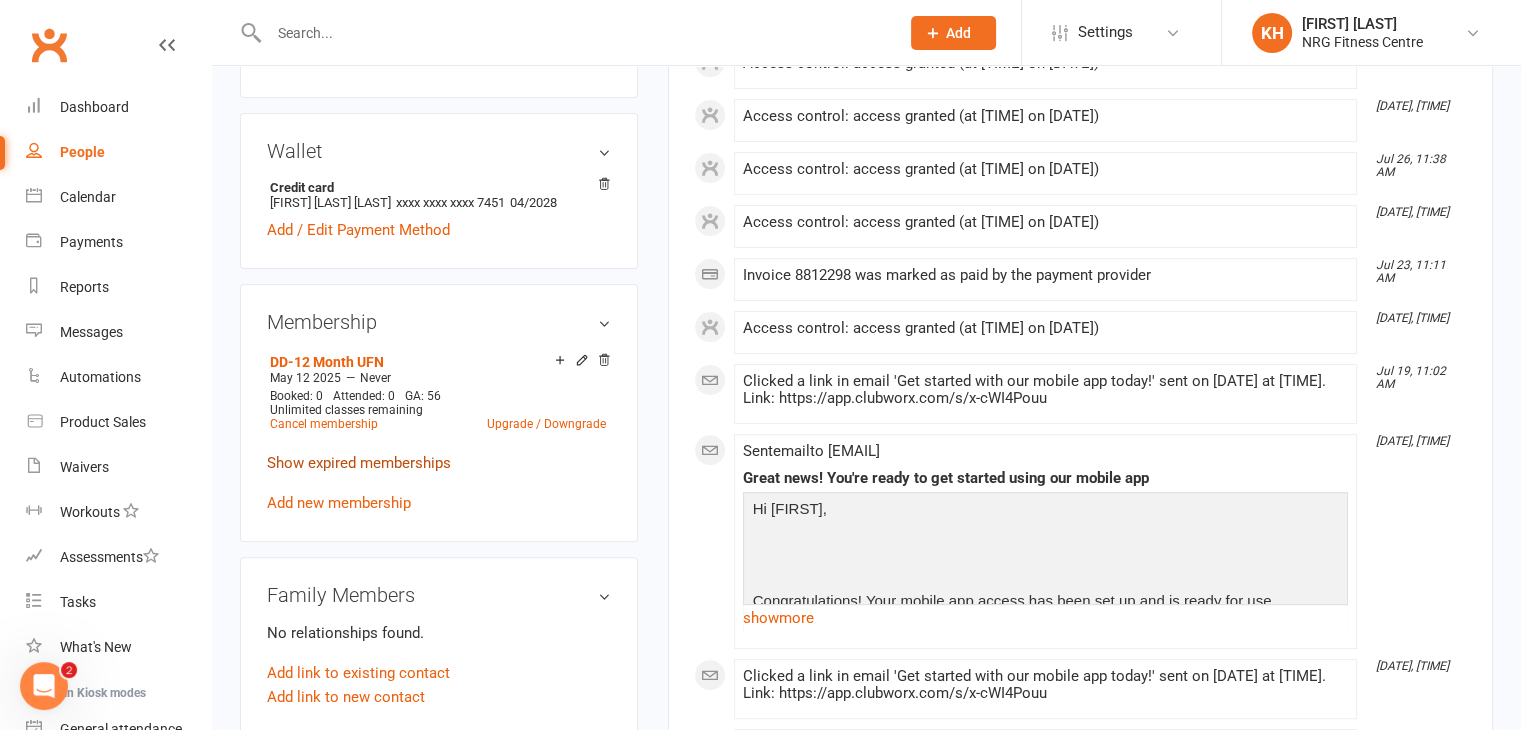 click on "Show expired memberships" at bounding box center [359, 463] 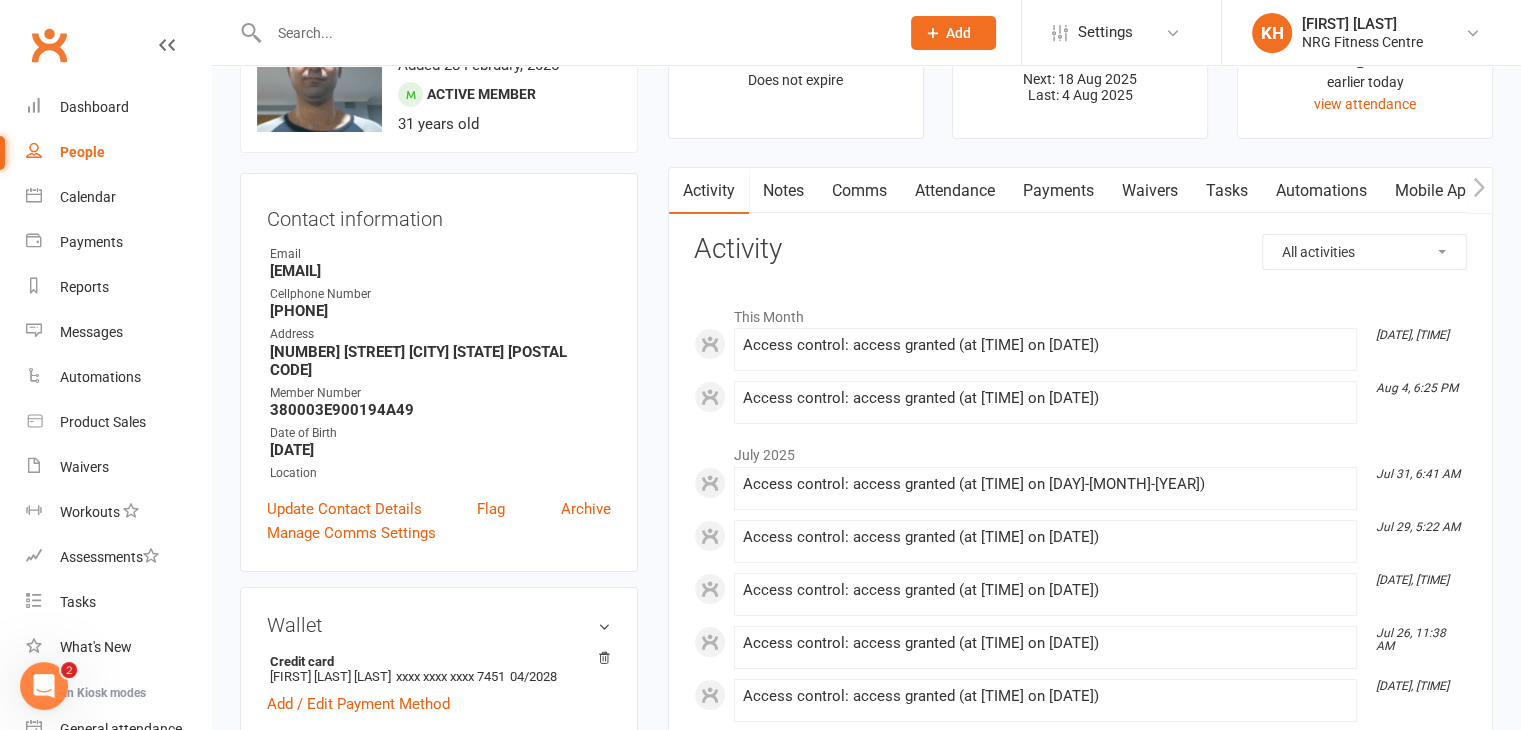 scroll, scrollTop: 90, scrollLeft: 0, axis: vertical 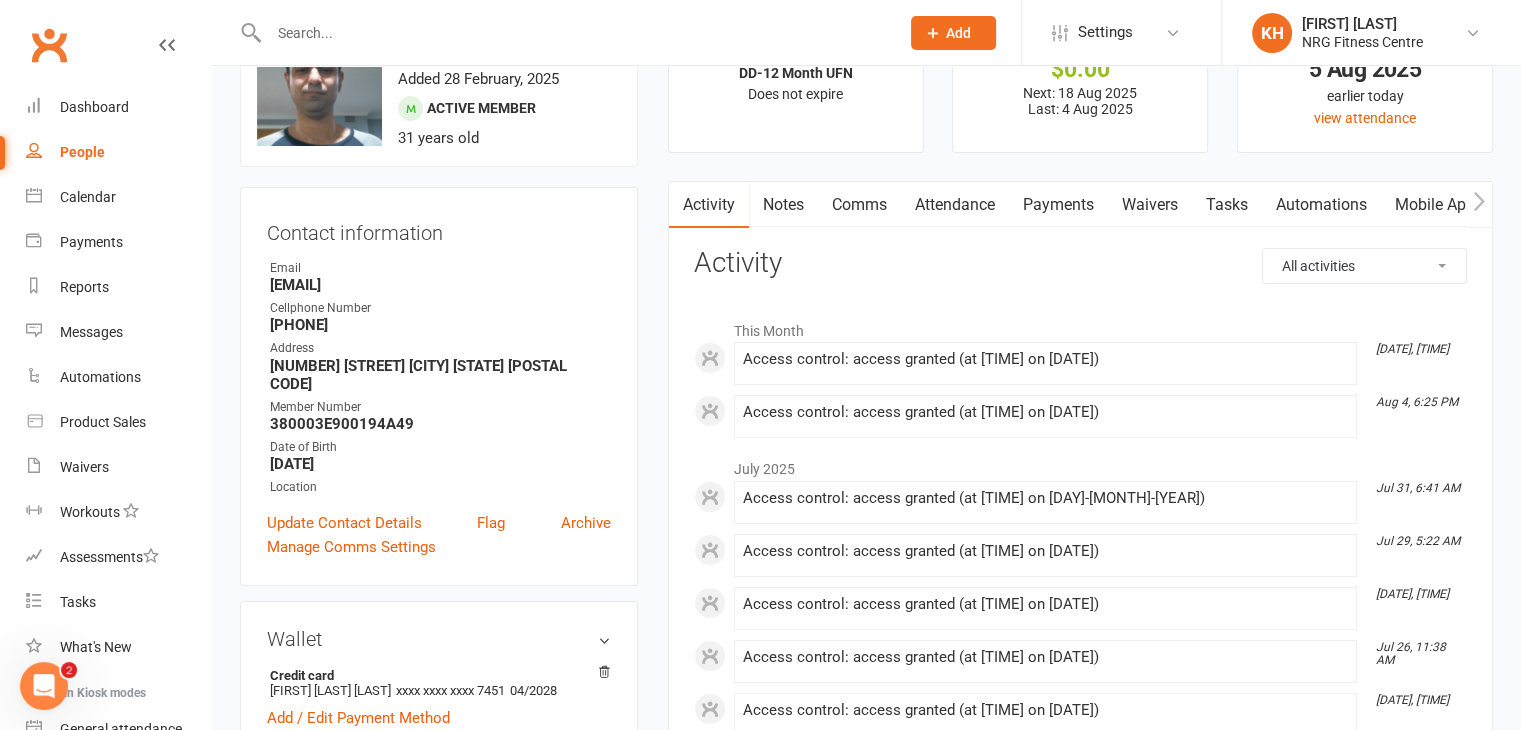 click on "Notes" at bounding box center [783, 205] 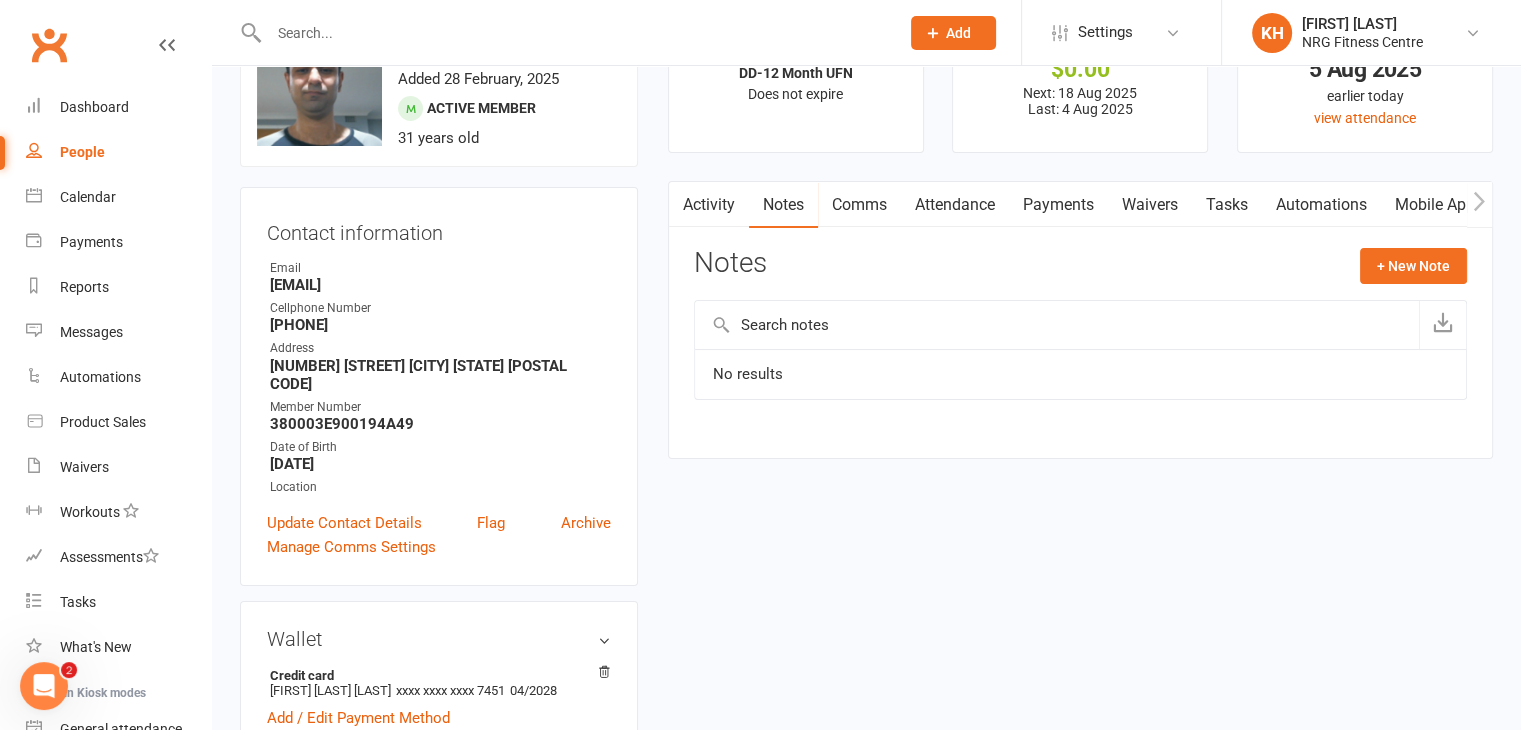 click at bounding box center (1057, 325) 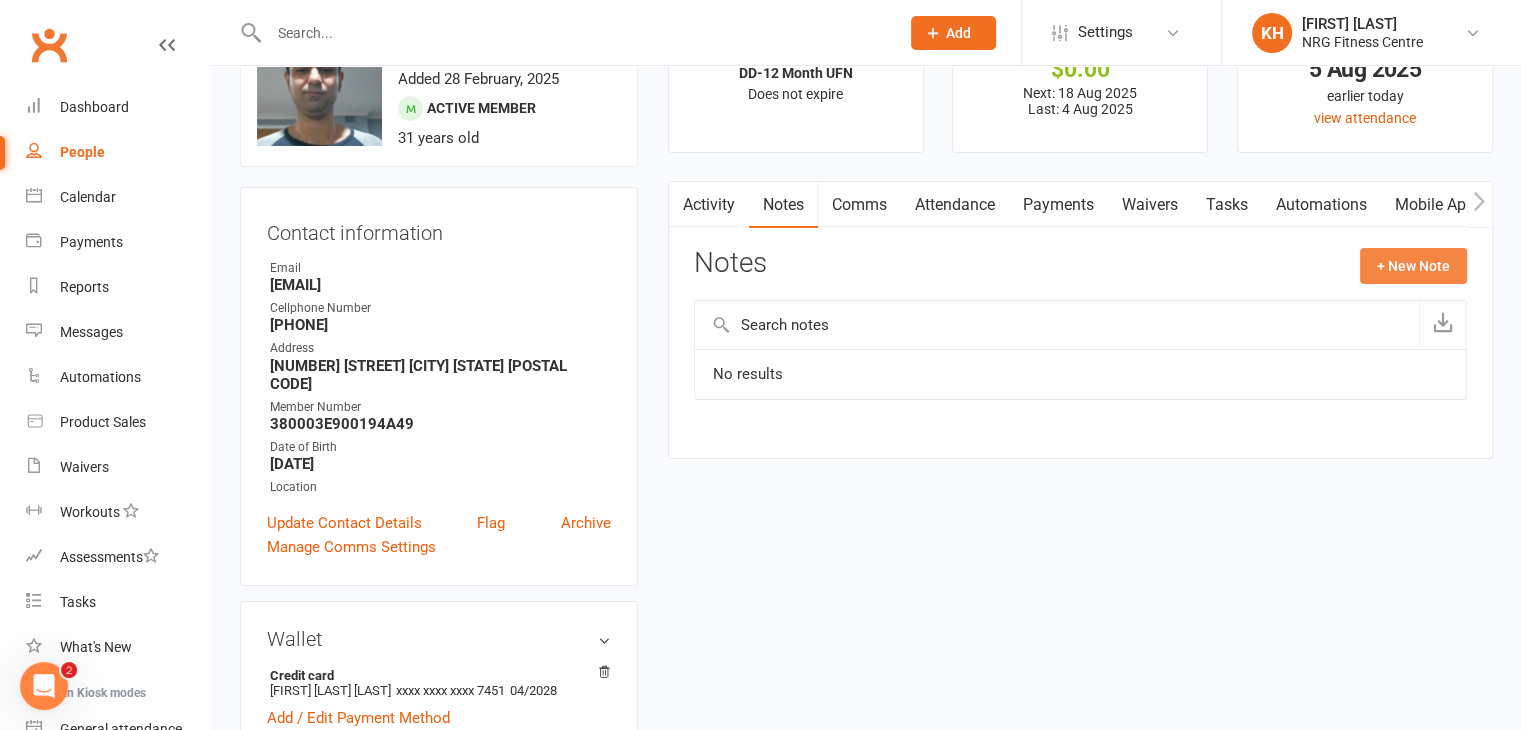 click on "+ New Note" at bounding box center (1413, 266) 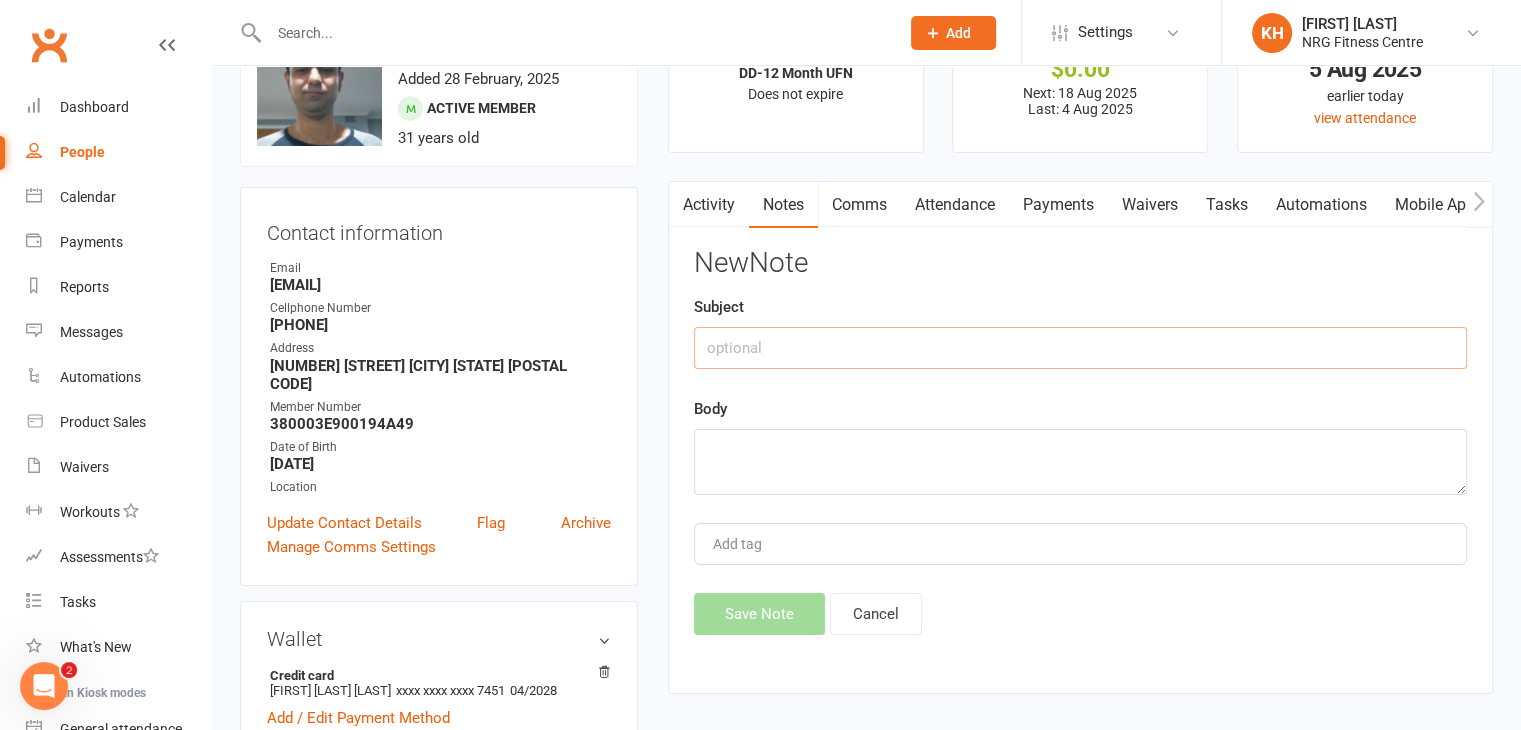 click at bounding box center [1080, 348] 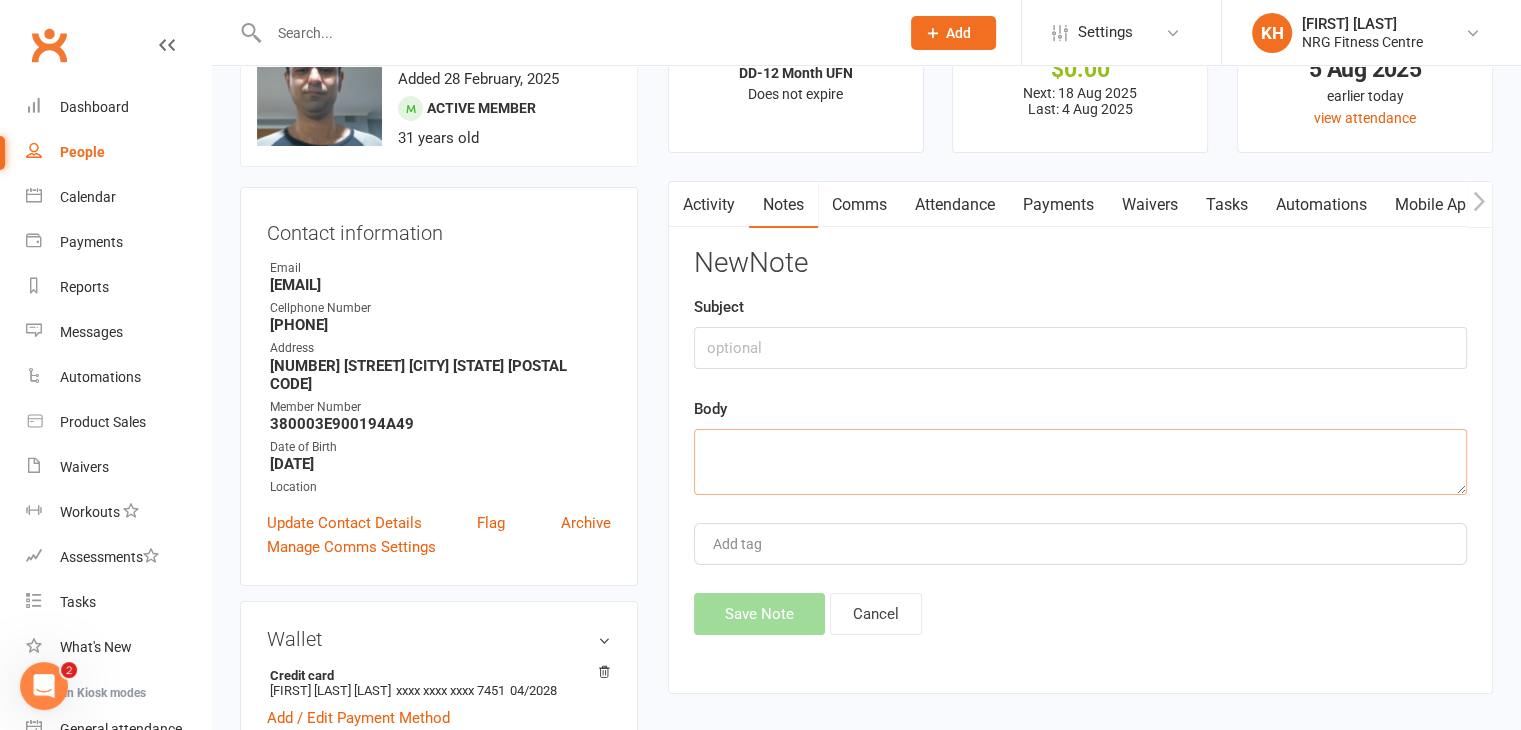 click at bounding box center [1080, 462] 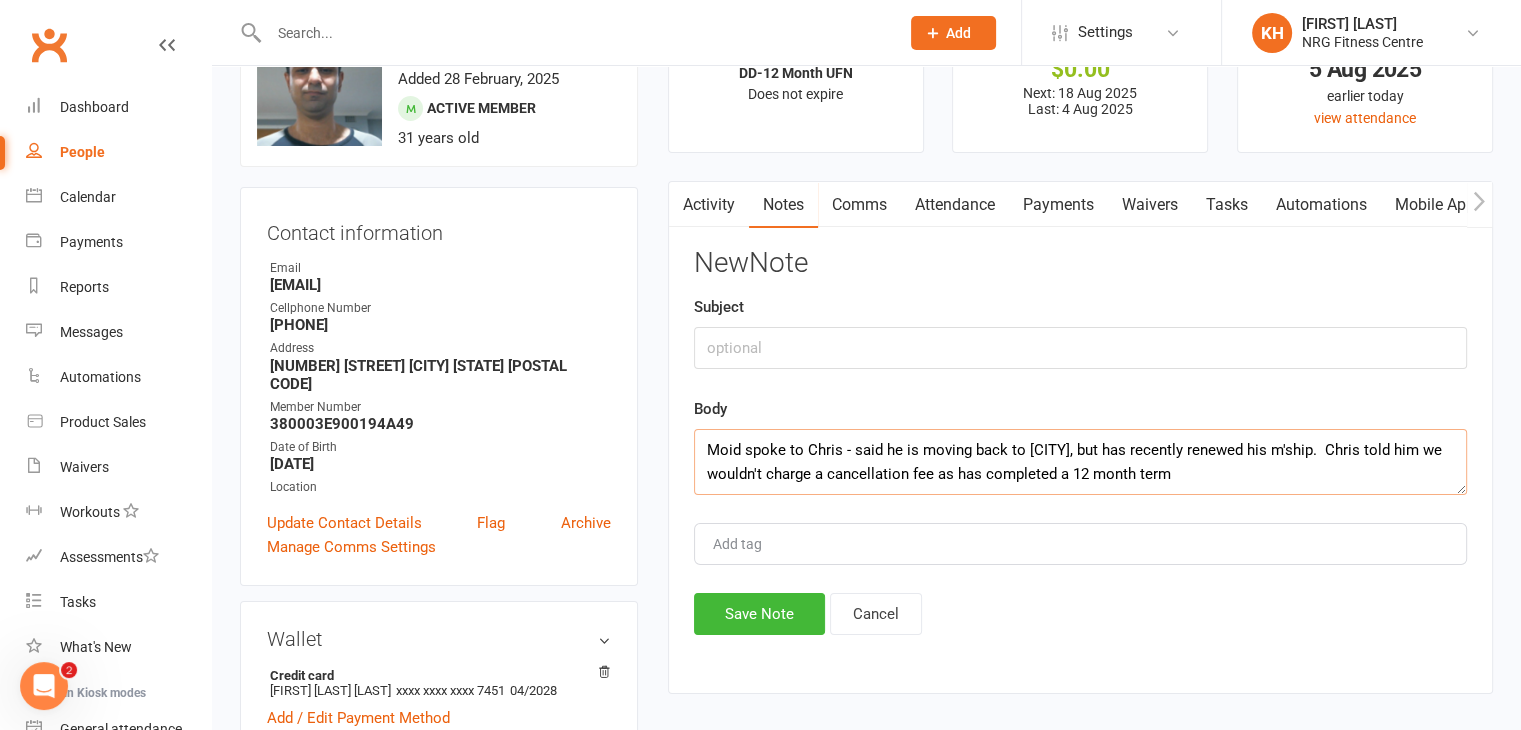 click on "Moid spoke to Chris - said he is moving back to [CITY], but has recently renewed his m'ship.  Chris told him we wouldn't charge a cancellation fee as has completed a 12 month term" at bounding box center [1080, 462] 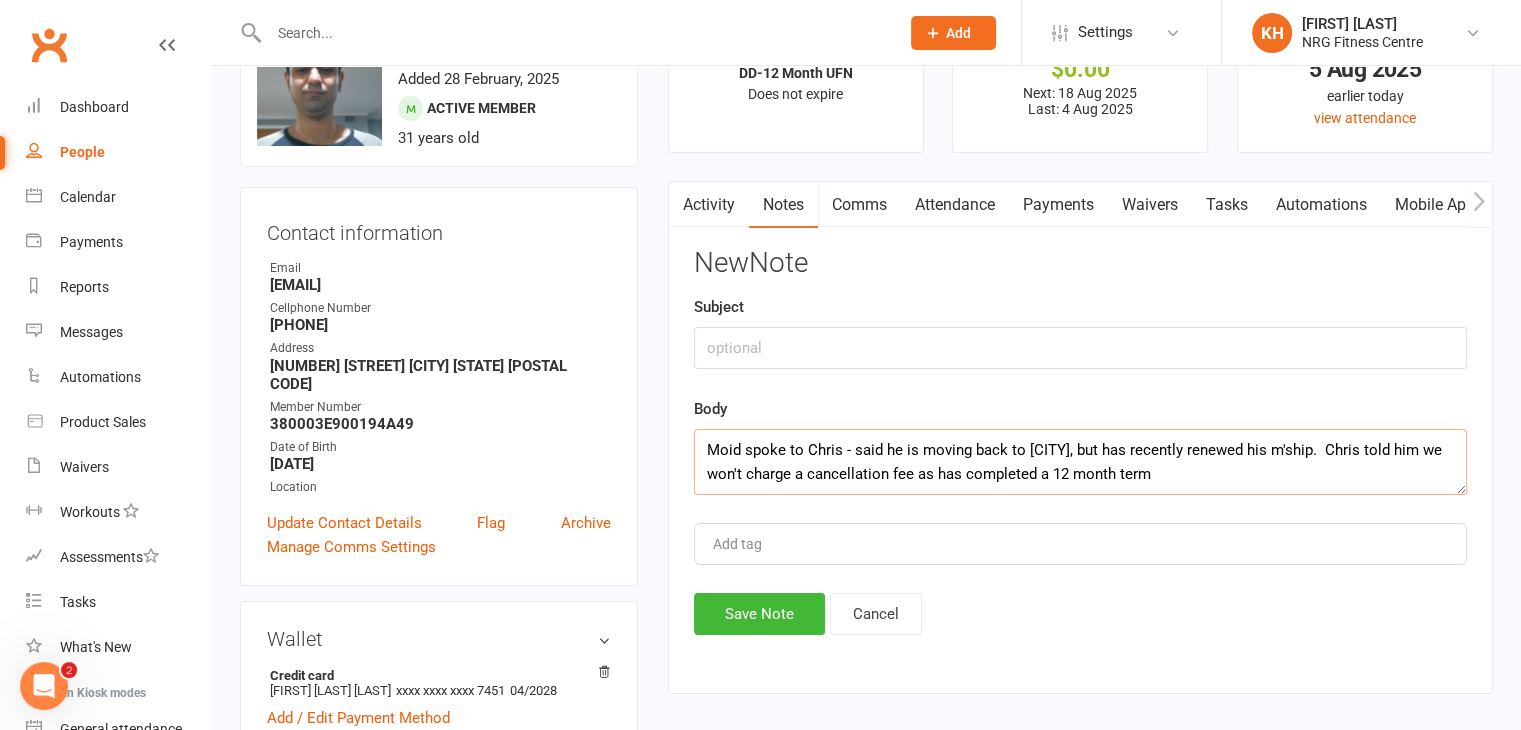 click on "Moid spoke to Chris - said he is moving back to [CITY], but has recently renewed his m'ship.  Chris told him we won't charge a cancellation fee as has completed a 12 month term" at bounding box center (1080, 462) 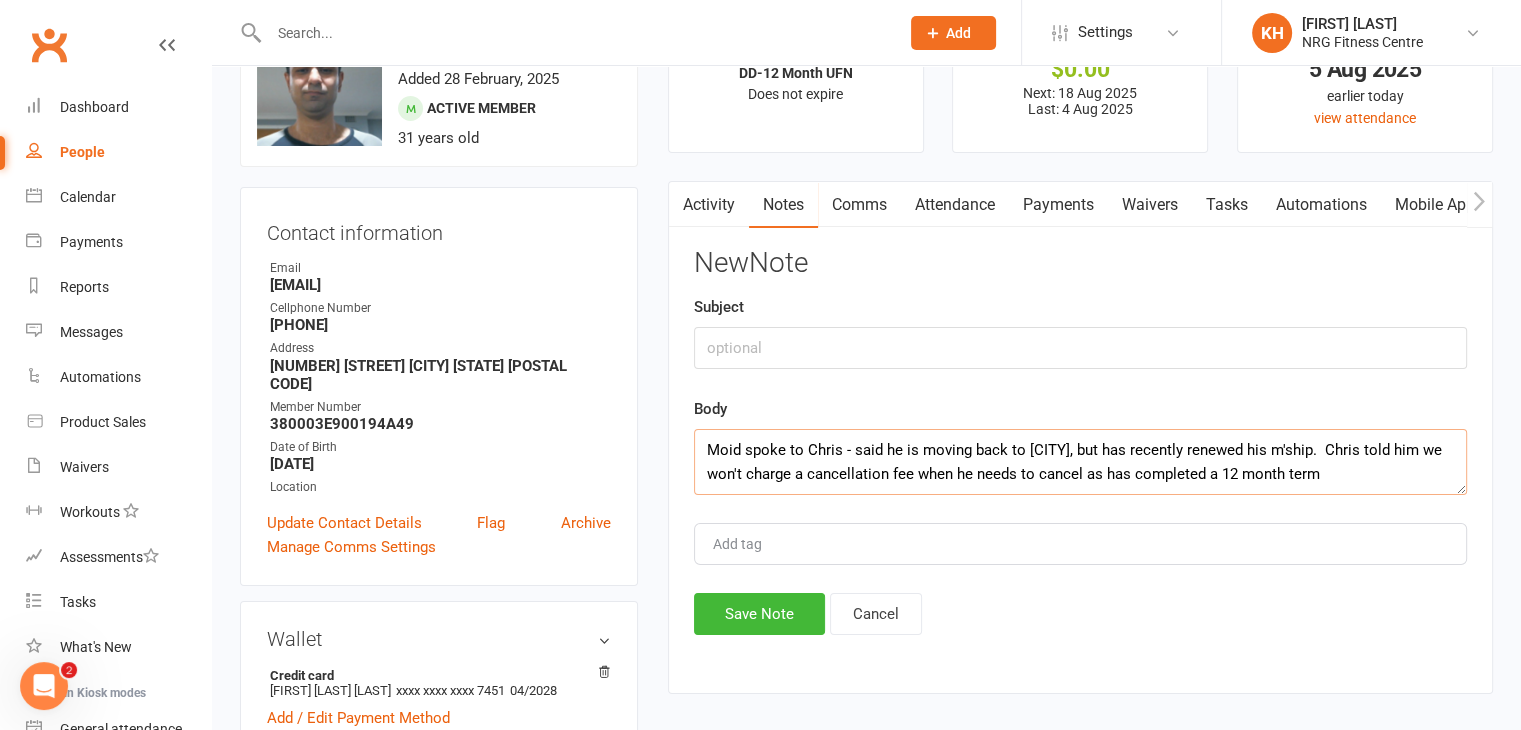 click on "Moid spoke to Chris - said he is moving back to [CITY], but has recently renewed his m'ship.  Chris told him we won't charge a cancellation fee when he needs to cancel as has completed a 12 month term" at bounding box center [1080, 462] 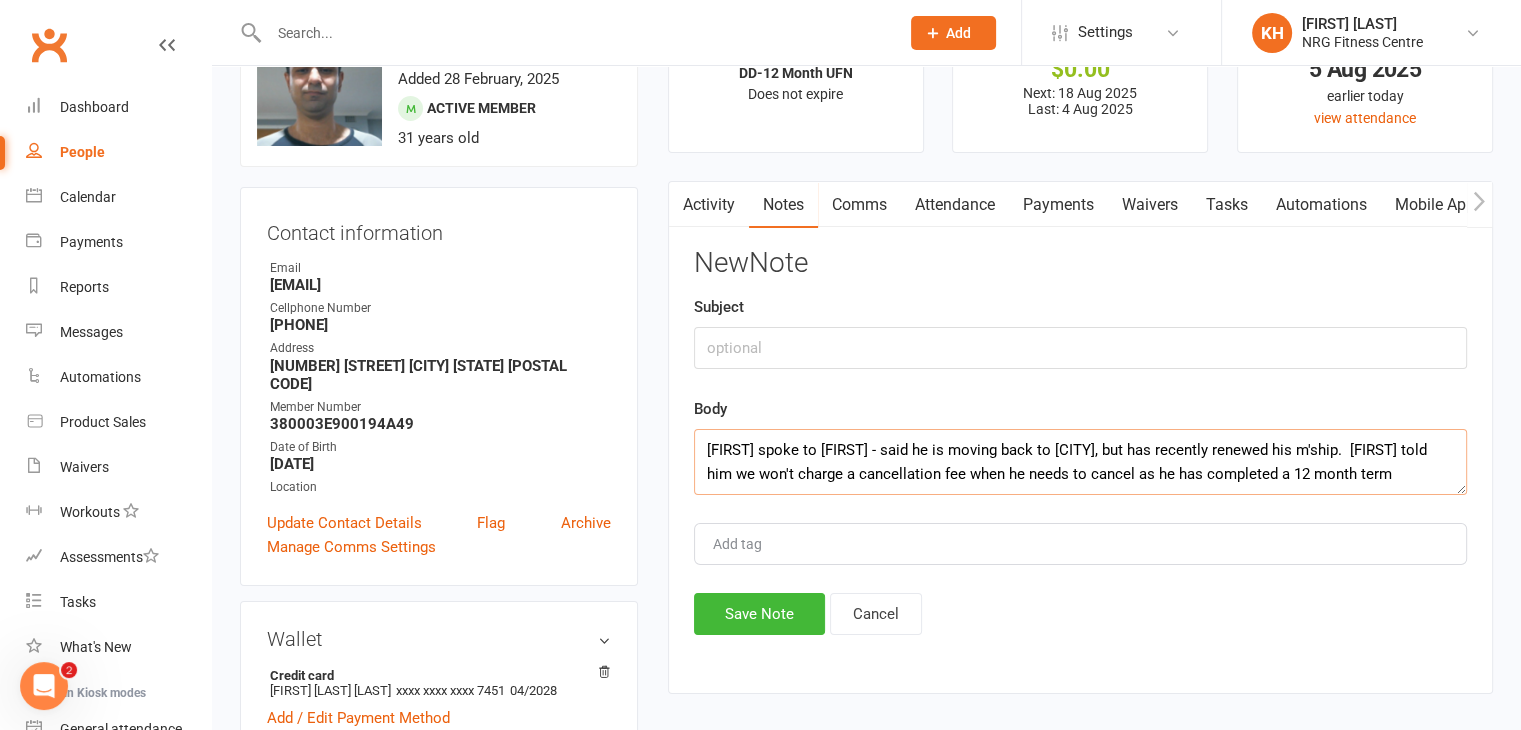 click on "[FIRST] spoke to [FIRST] - said he is moving back to [CITY], but has recently renewed his m'ship.  [FIRST] told him we won't charge a cancellation fee when he needs to cancel as he has completed a 12 month term" at bounding box center (1080, 462) 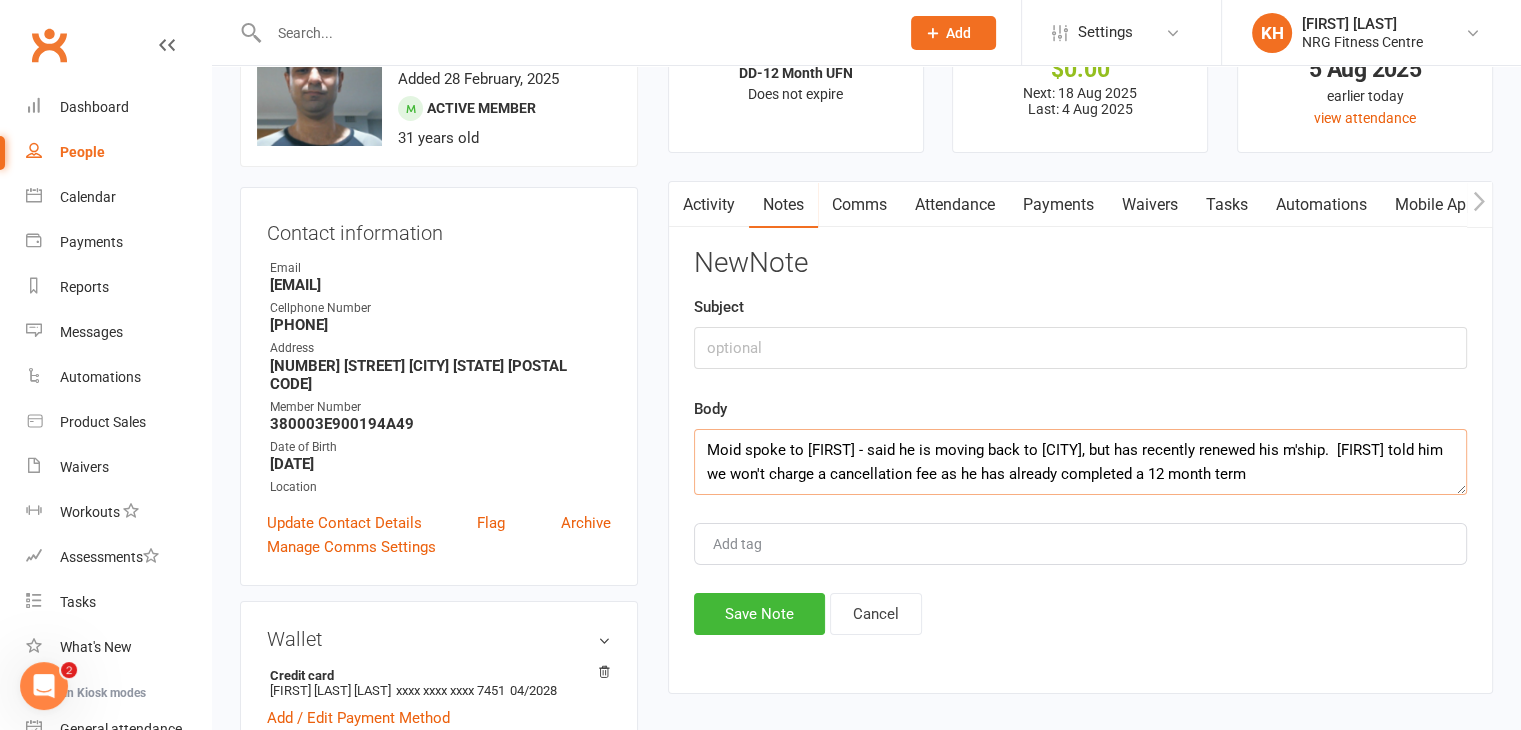 click on "Moid spoke to [FIRST] - said he is moving back to [CITY], but has recently renewed his m'ship.  [FIRST] told him we won't charge a cancellation fee as he has already completed a 12 month term" at bounding box center [1080, 462] 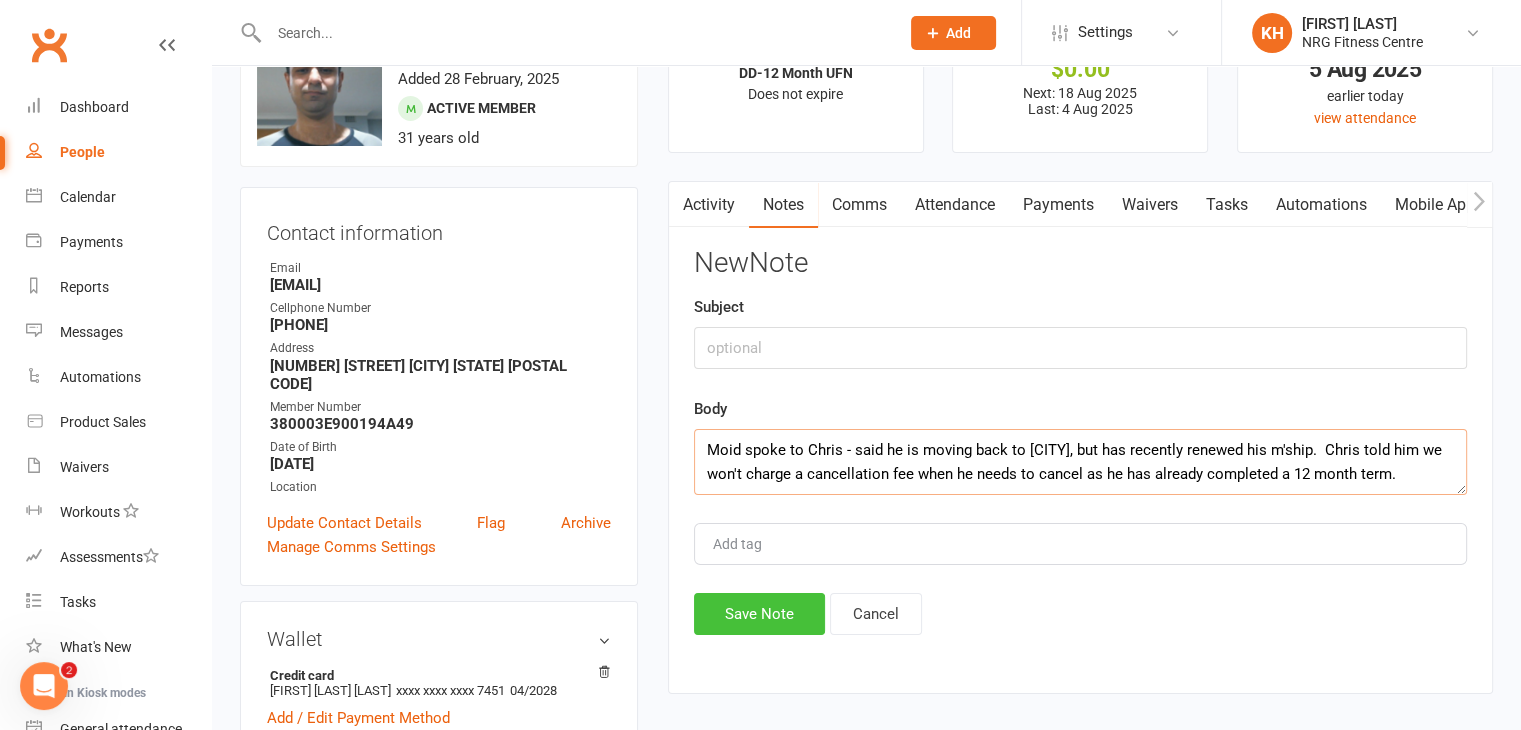 type on "Moid spoke to Chris - said he is moving back to [CITY], but has recently renewed his m'ship.  Chris told him we won't charge a cancellation fee when he needs to cancel as he has already completed a 12 month term." 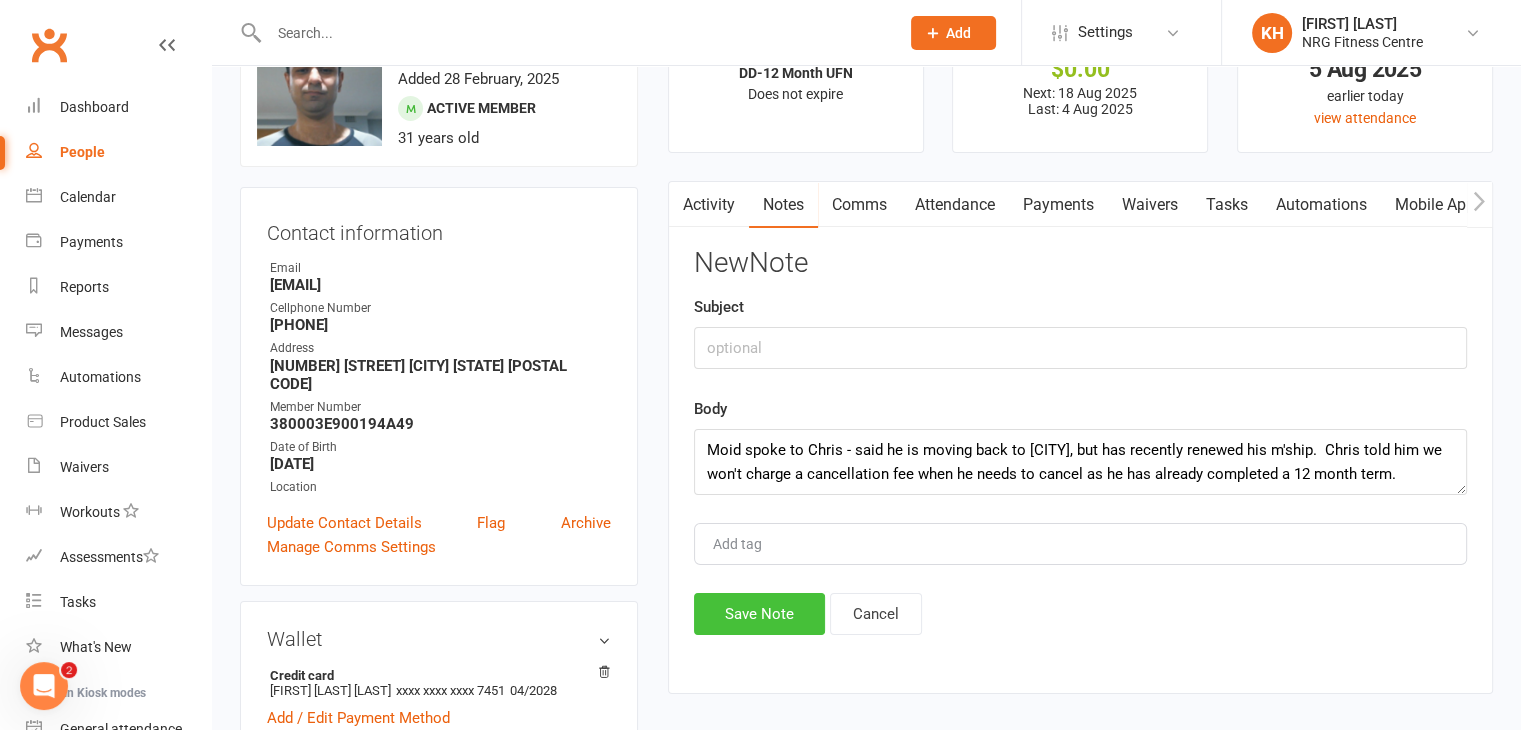 click on "Save Note" at bounding box center [759, 614] 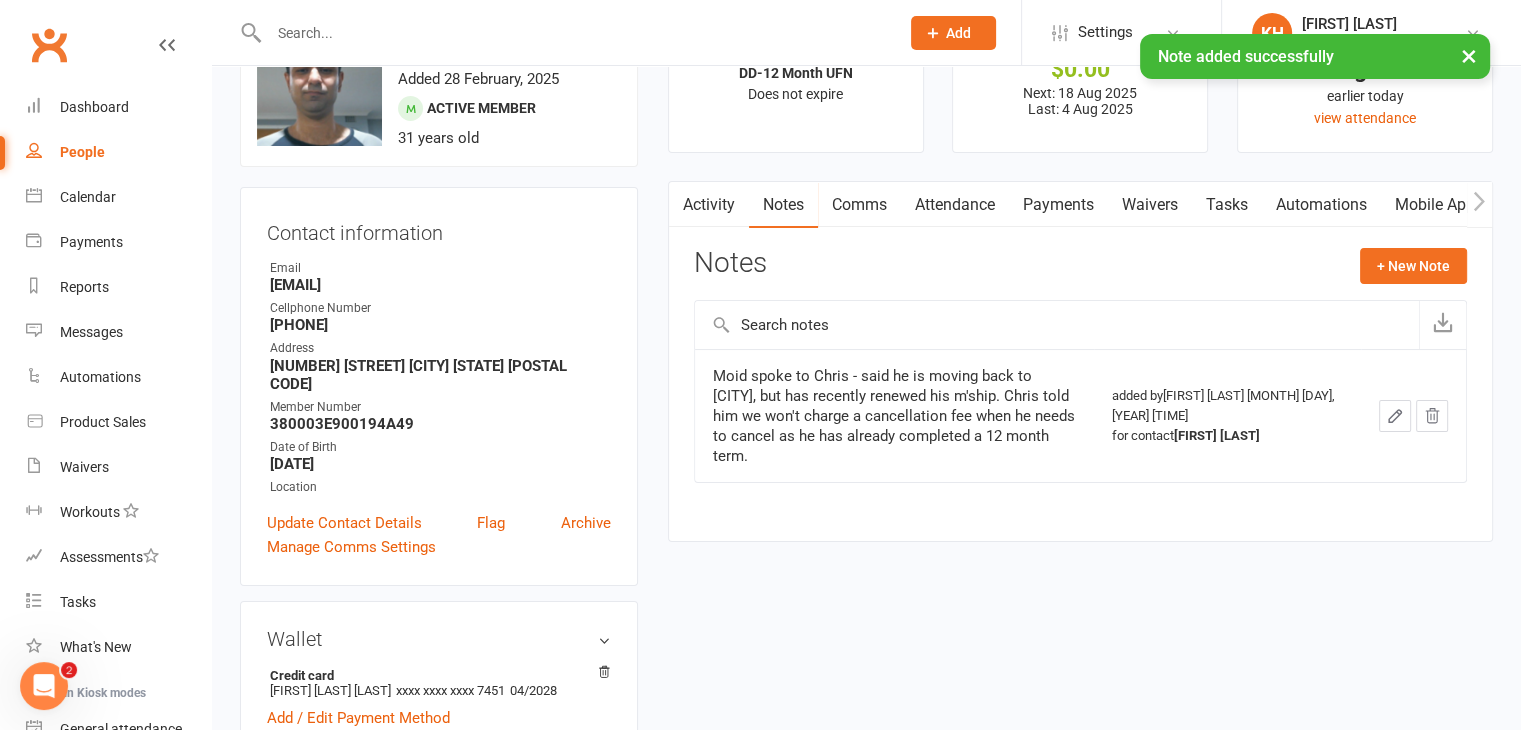 scroll, scrollTop: 0, scrollLeft: 0, axis: both 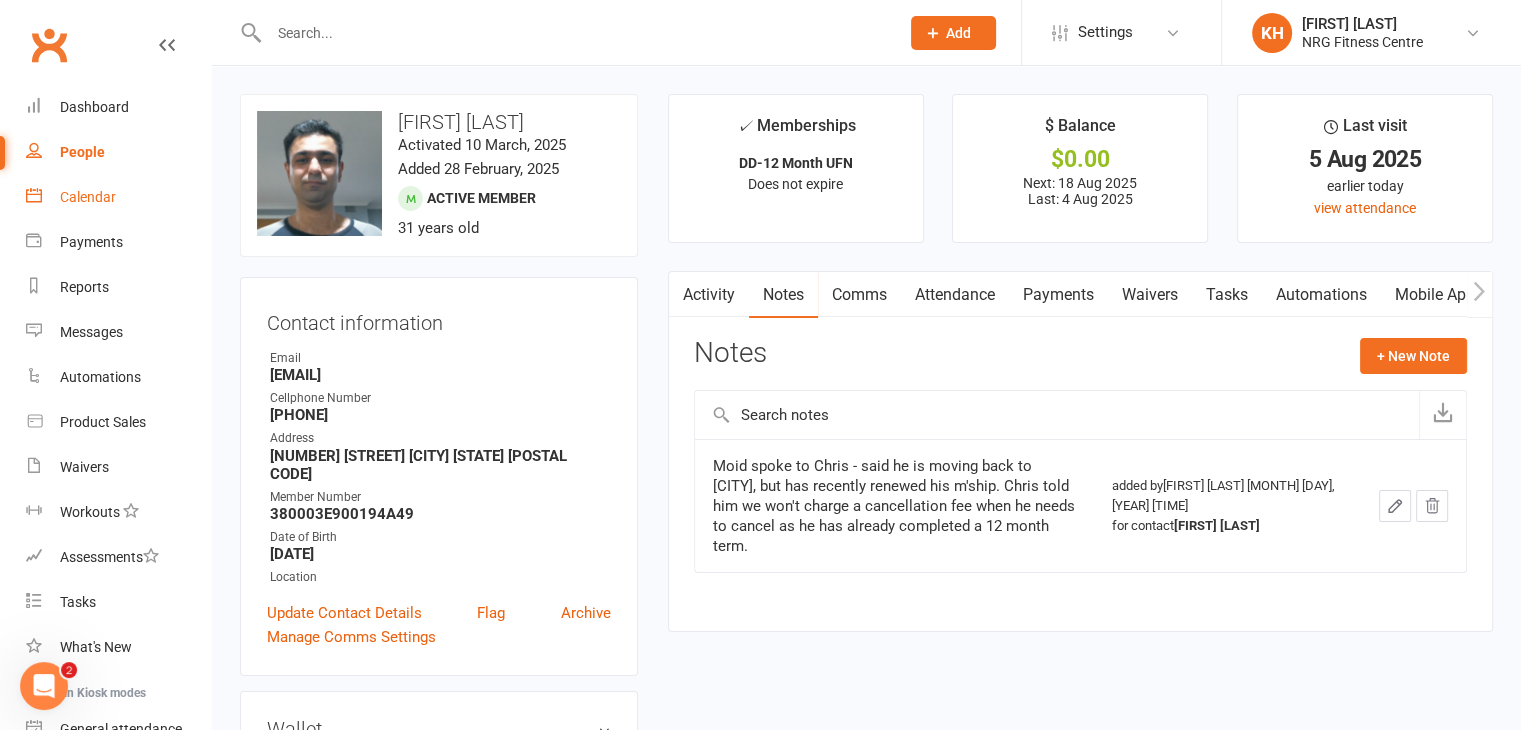 click on "Calendar" at bounding box center (88, 197) 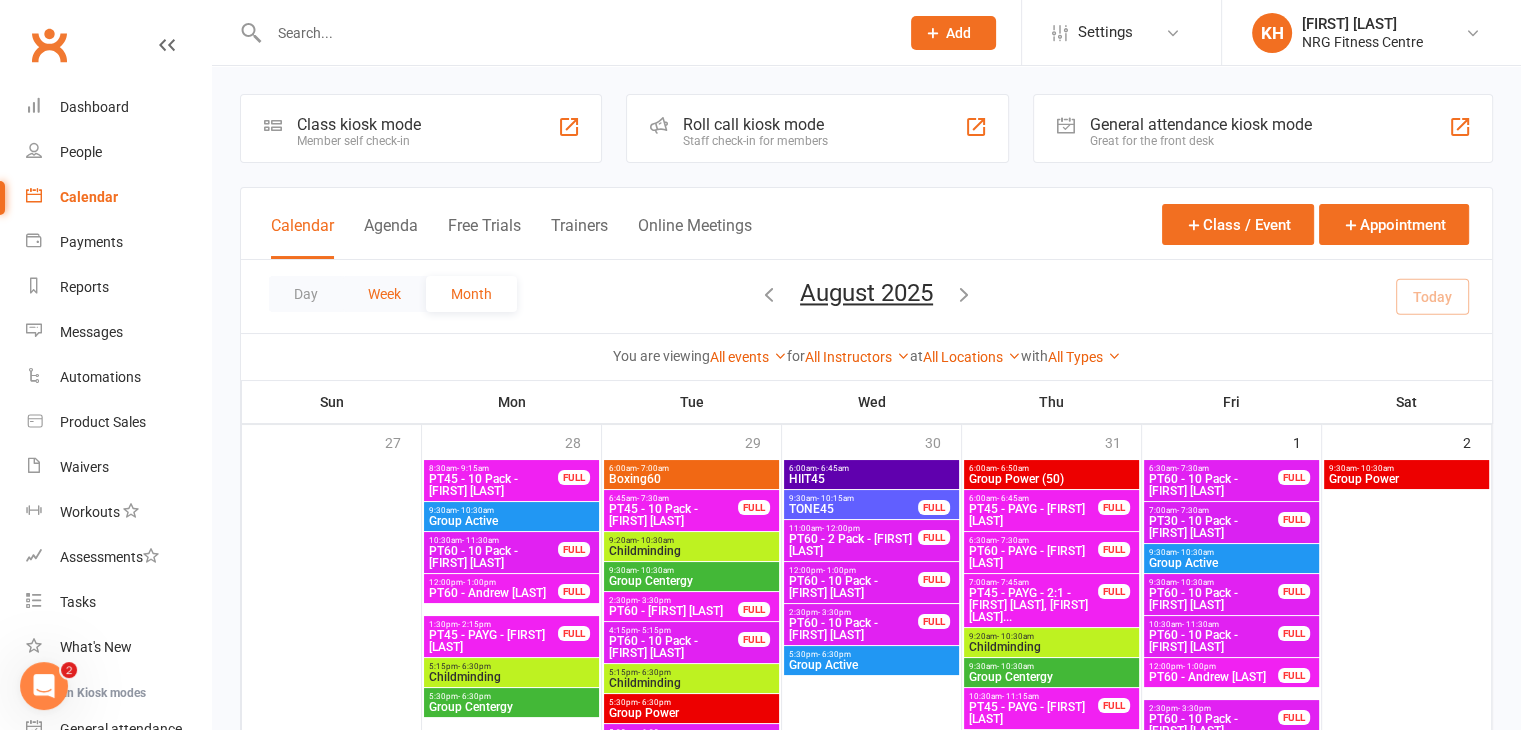 click on "Week" at bounding box center (384, 294) 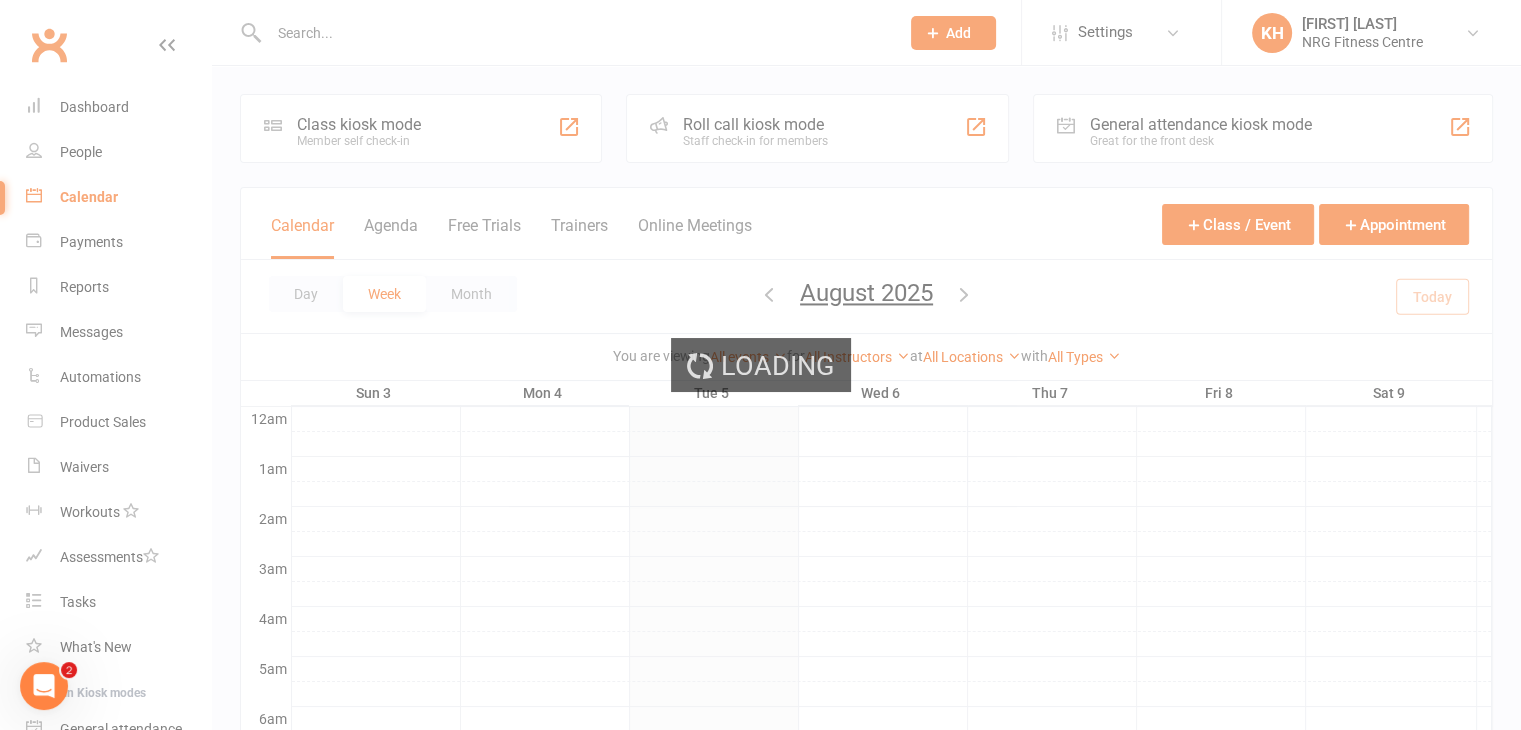 scroll, scrollTop: 0, scrollLeft: 0, axis: both 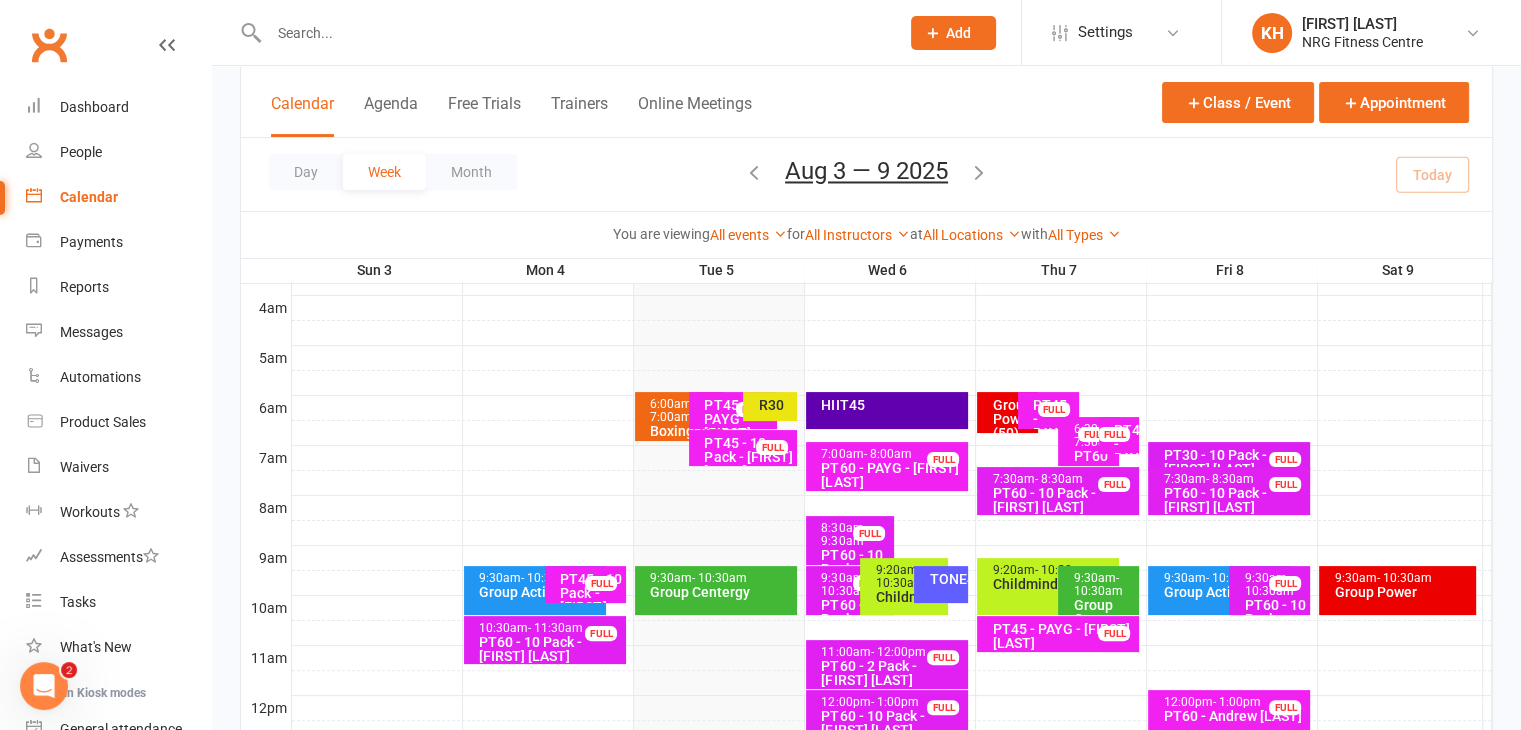 click on "HIIT45" at bounding box center [892, 405] 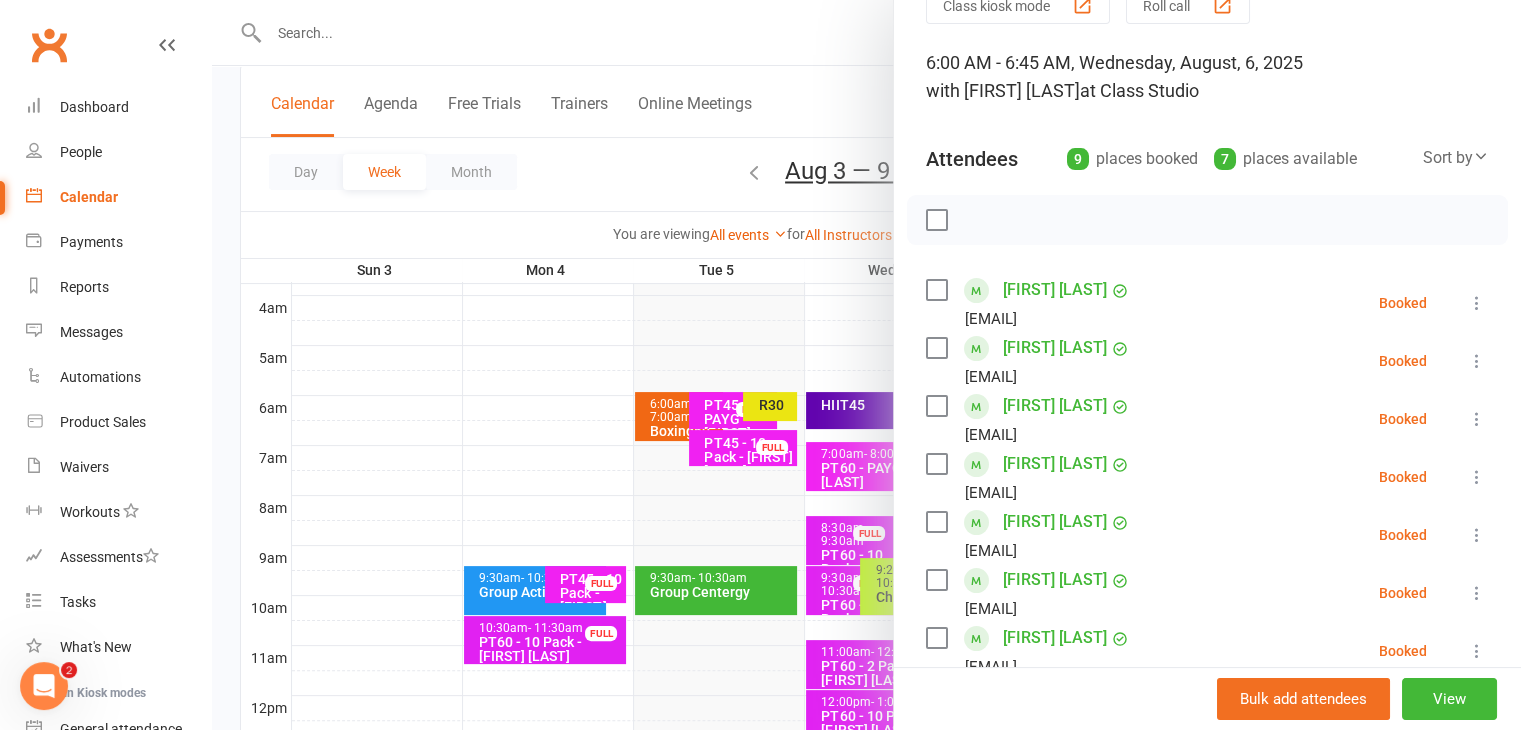 scroll, scrollTop: 0, scrollLeft: 0, axis: both 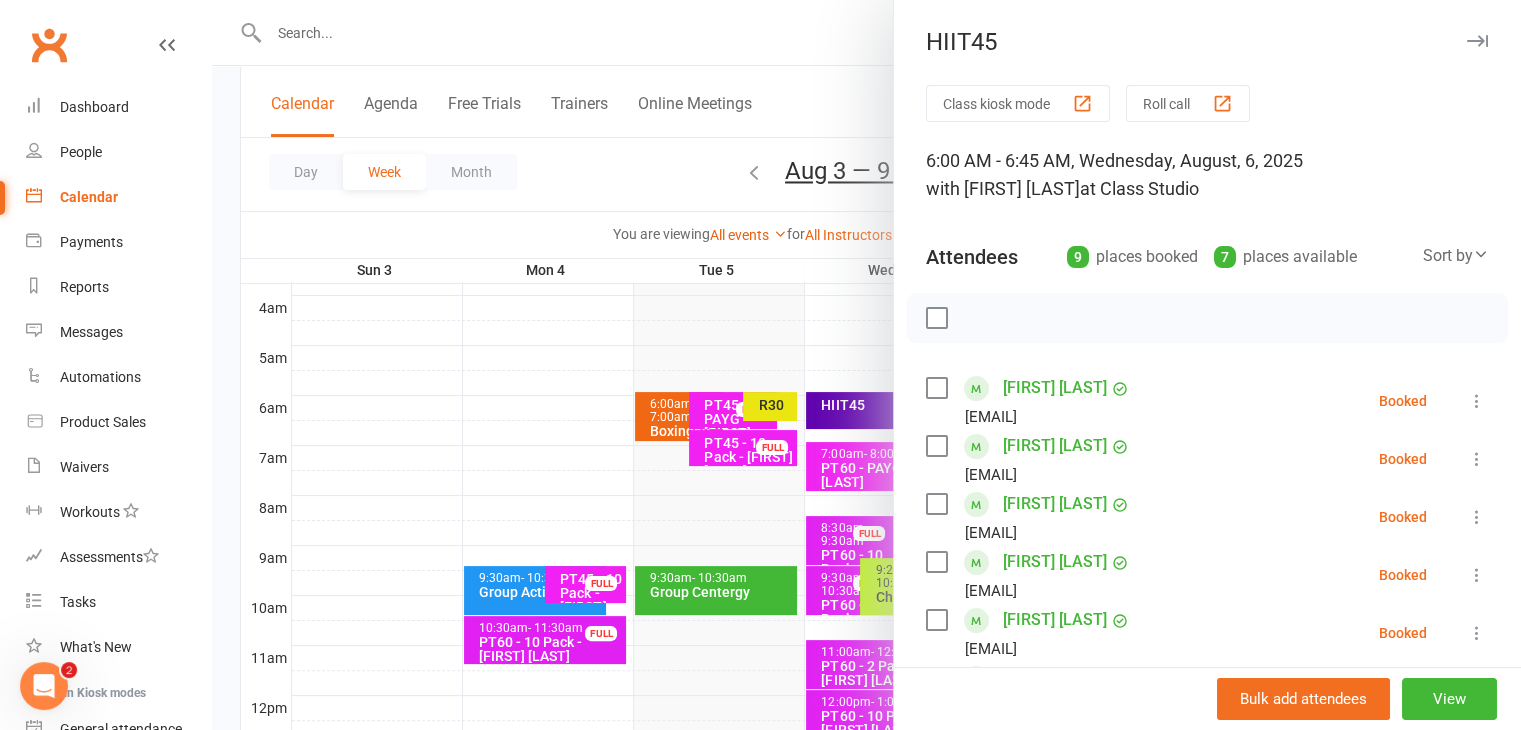 click at bounding box center [1477, 41] 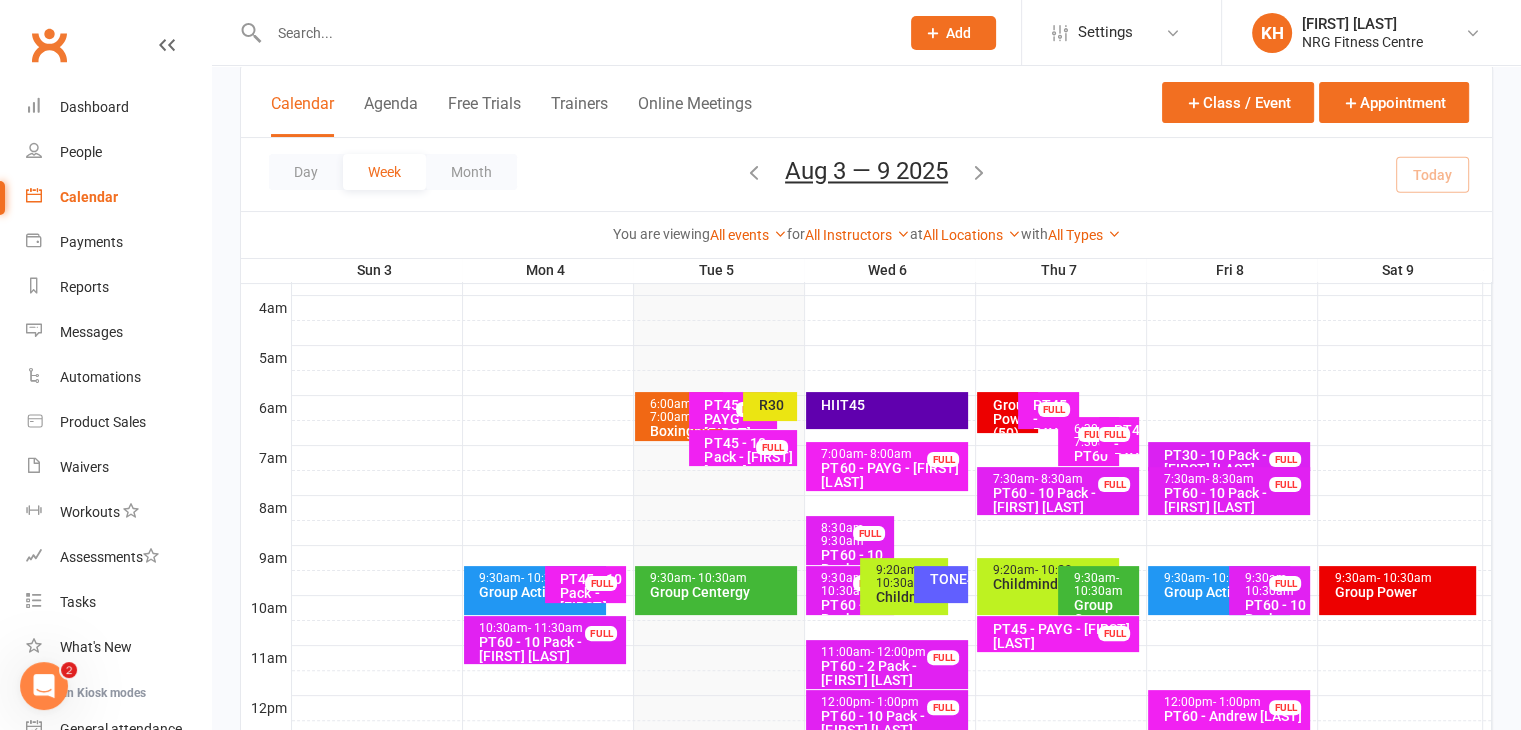 click on "TONE45" at bounding box center [946, 579] 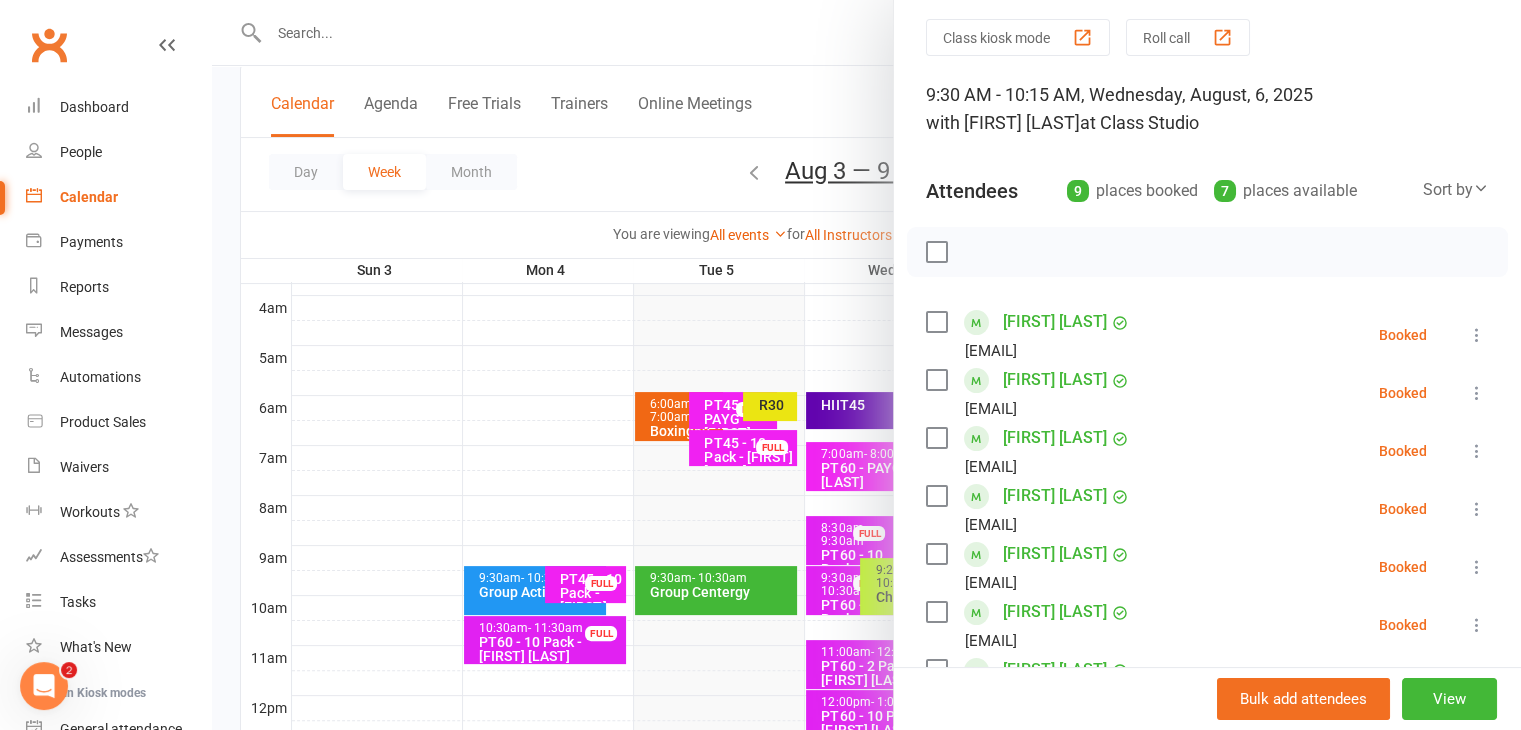scroll, scrollTop: 0, scrollLeft: 0, axis: both 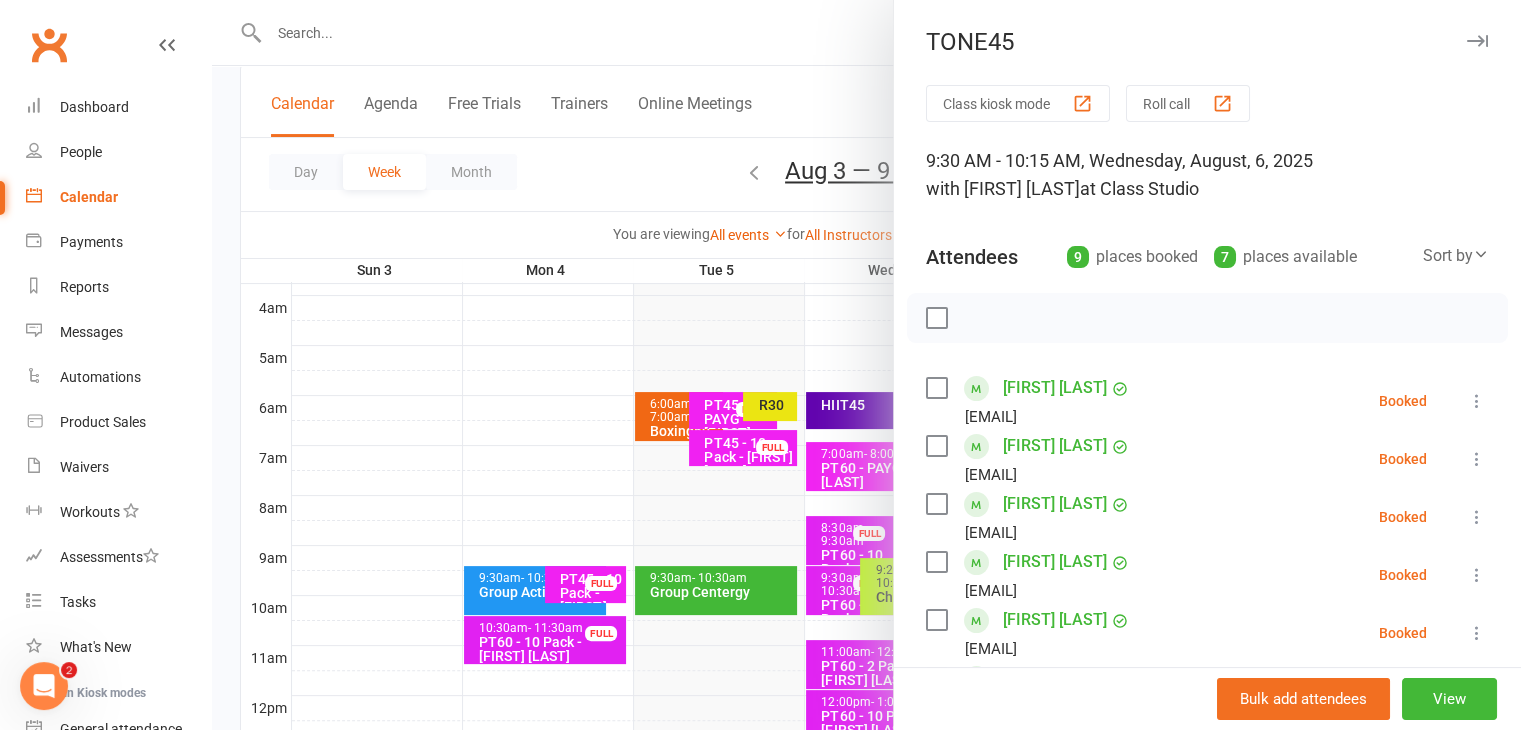 click at bounding box center [1477, 41] 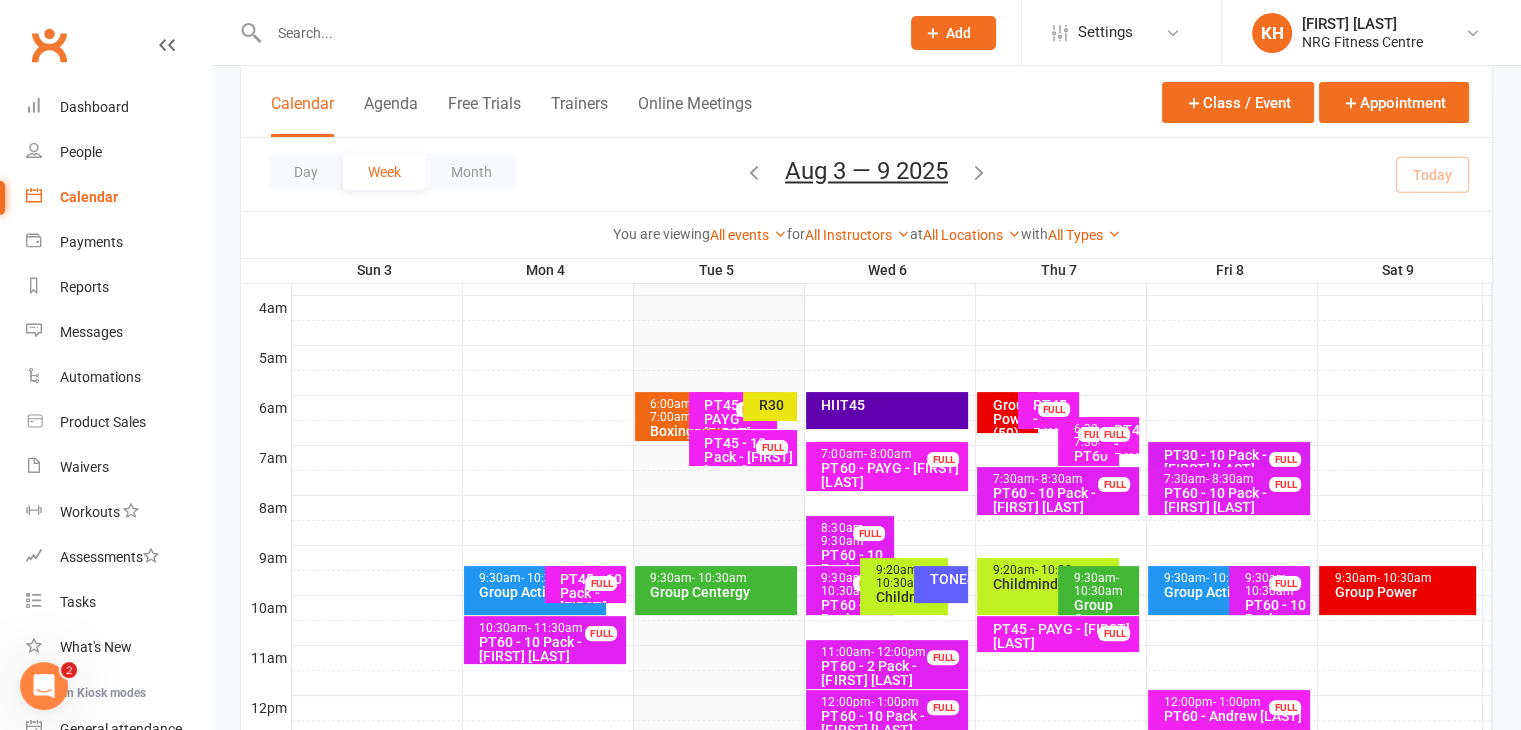 click on "- 10:30am" at bounding box center [899, 576] 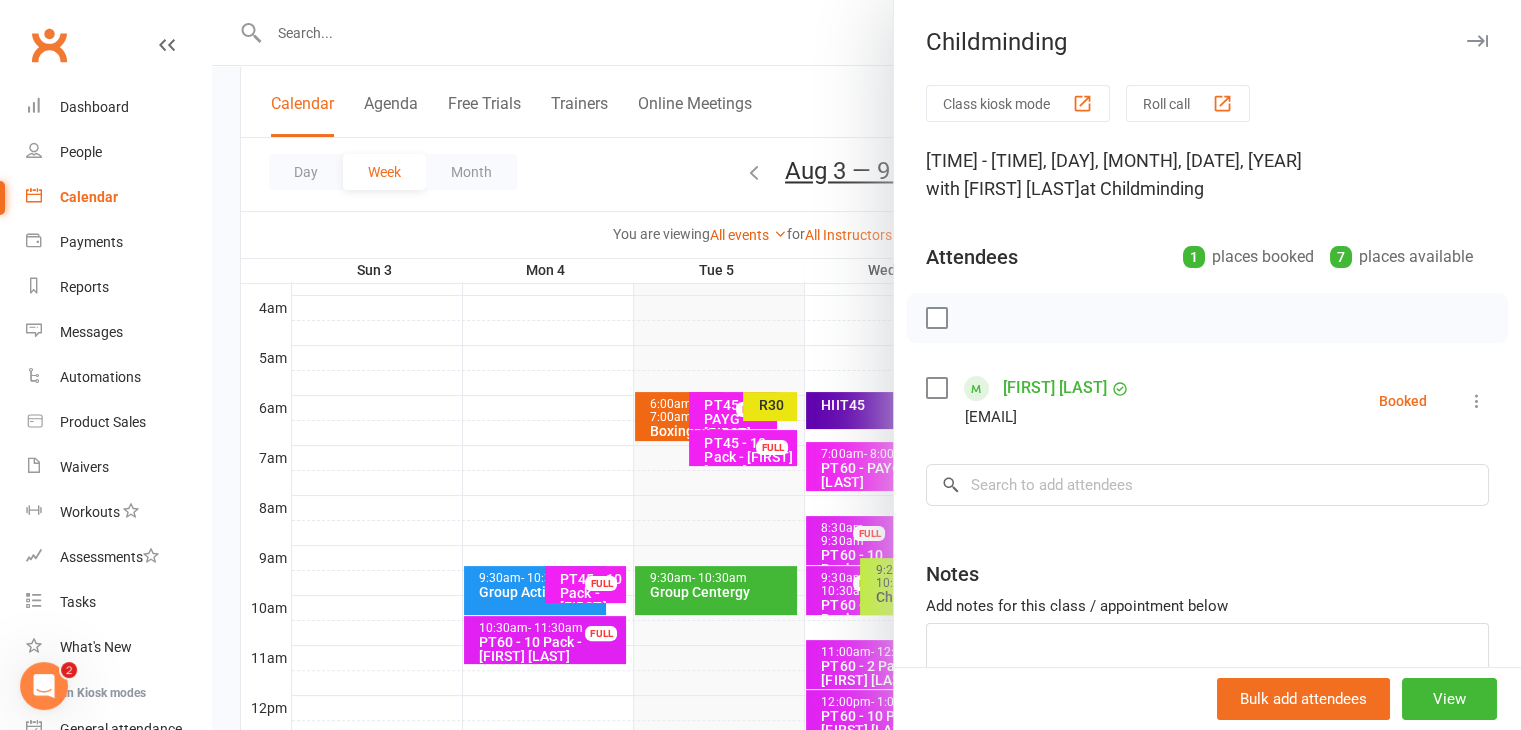click at bounding box center (1477, 41) 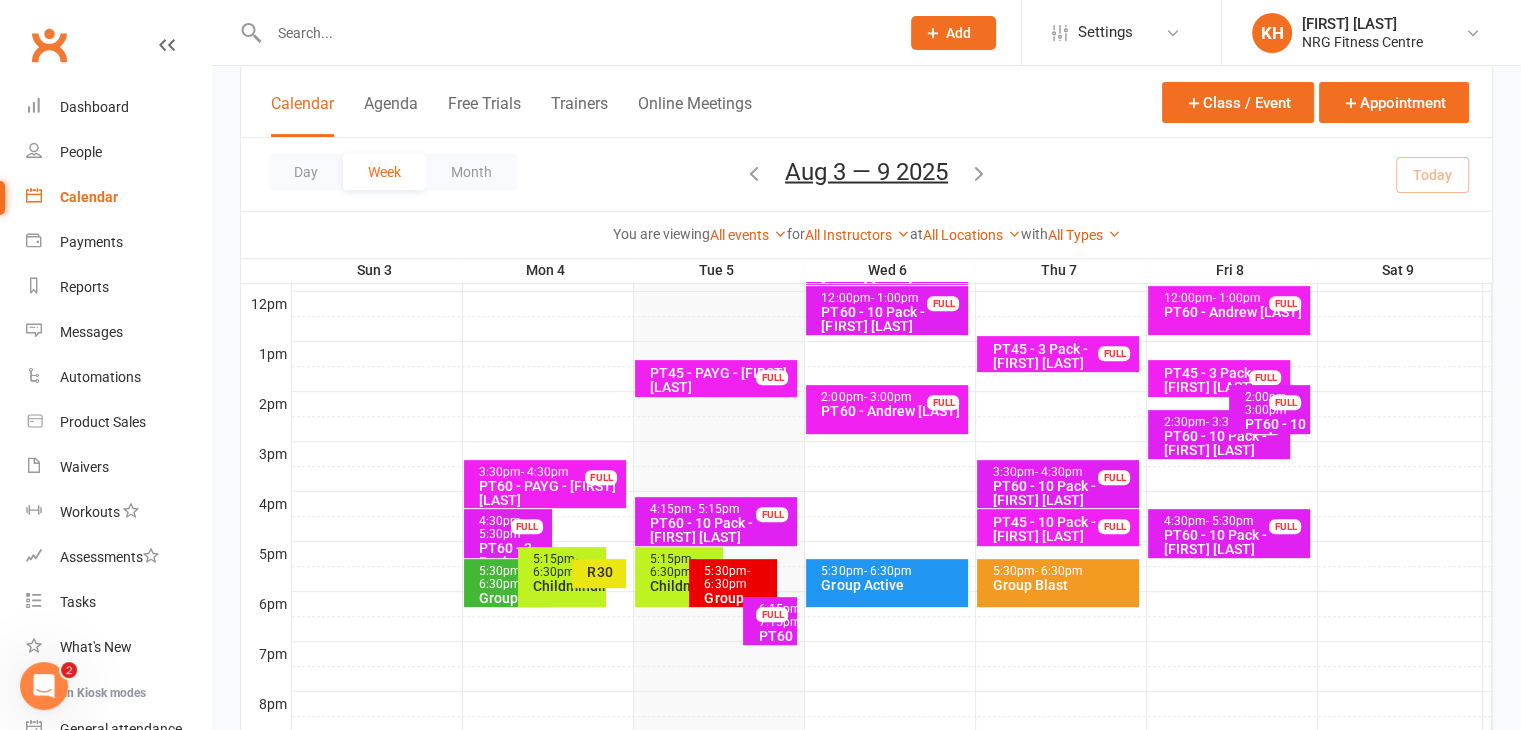 scroll, scrollTop: 723, scrollLeft: 0, axis: vertical 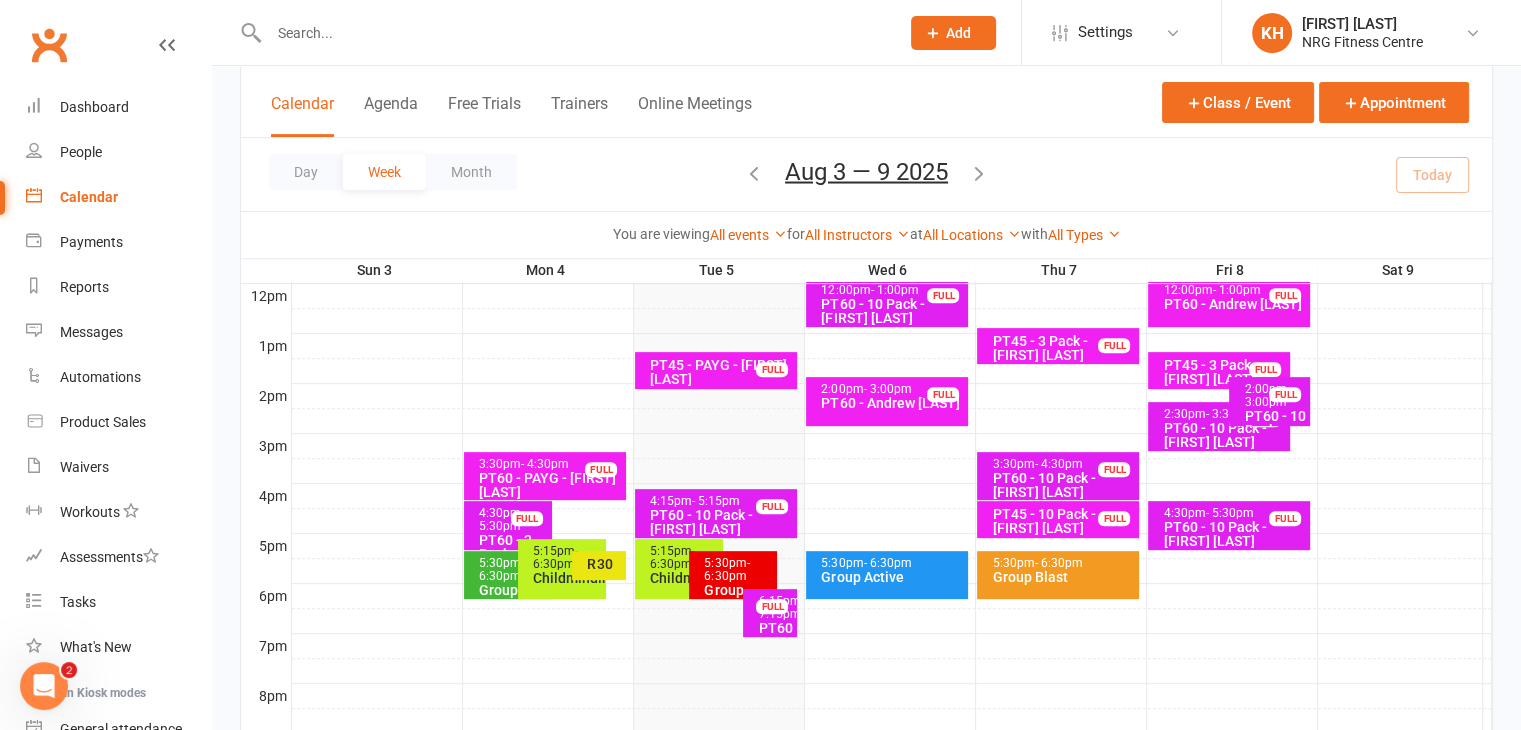 click on "- 6:30pm" at bounding box center [726, 569] 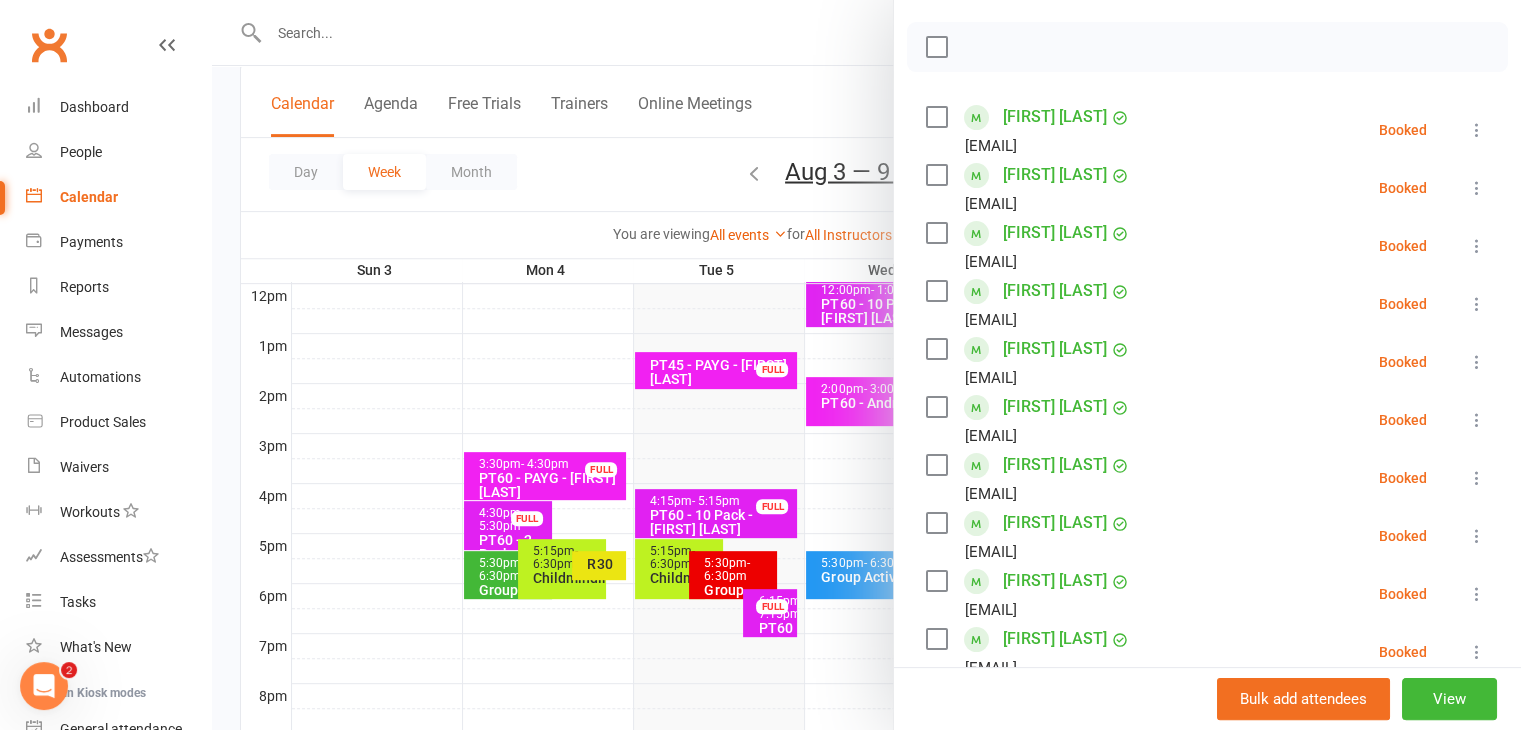 scroll, scrollTop: 208, scrollLeft: 0, axis: vertical 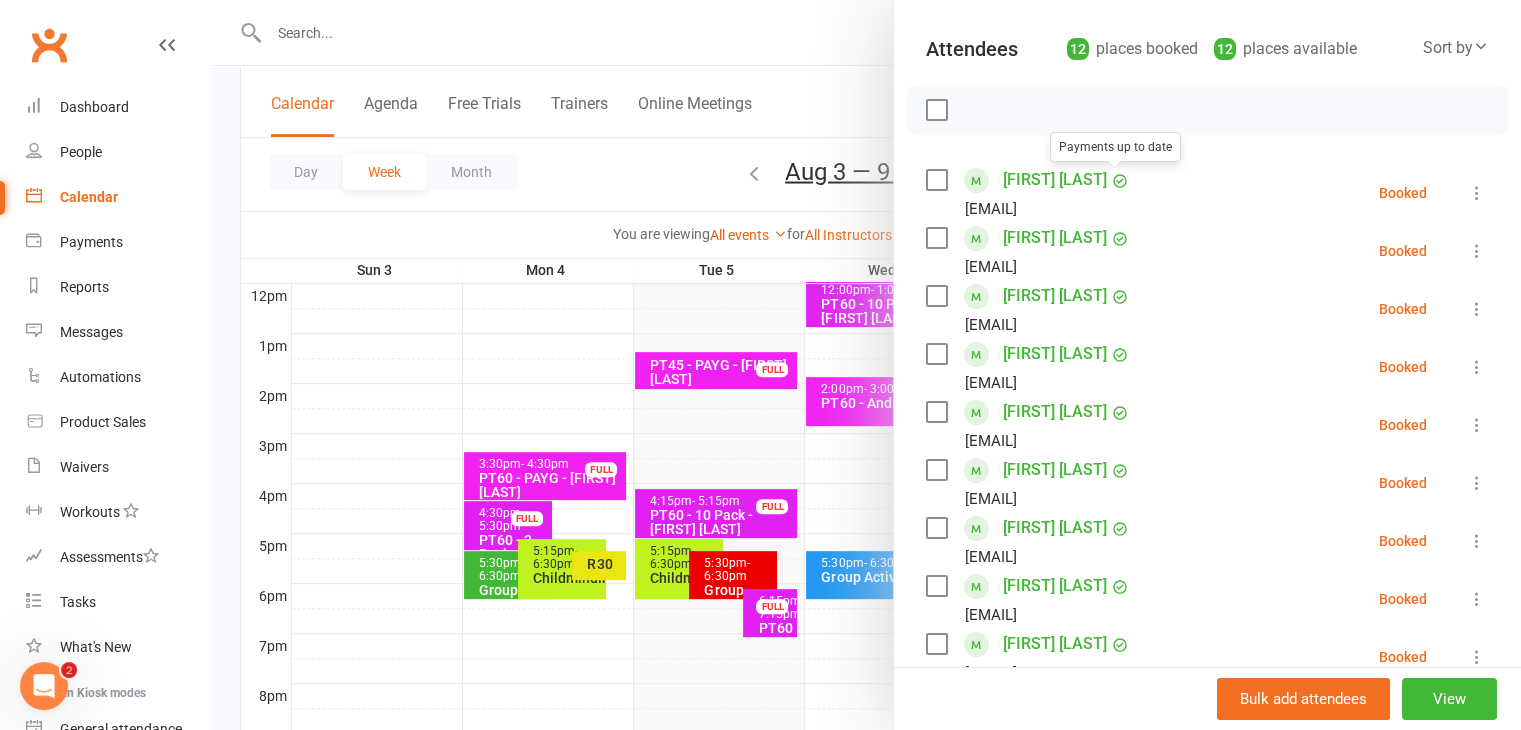 click at bounding box center (936, 180) 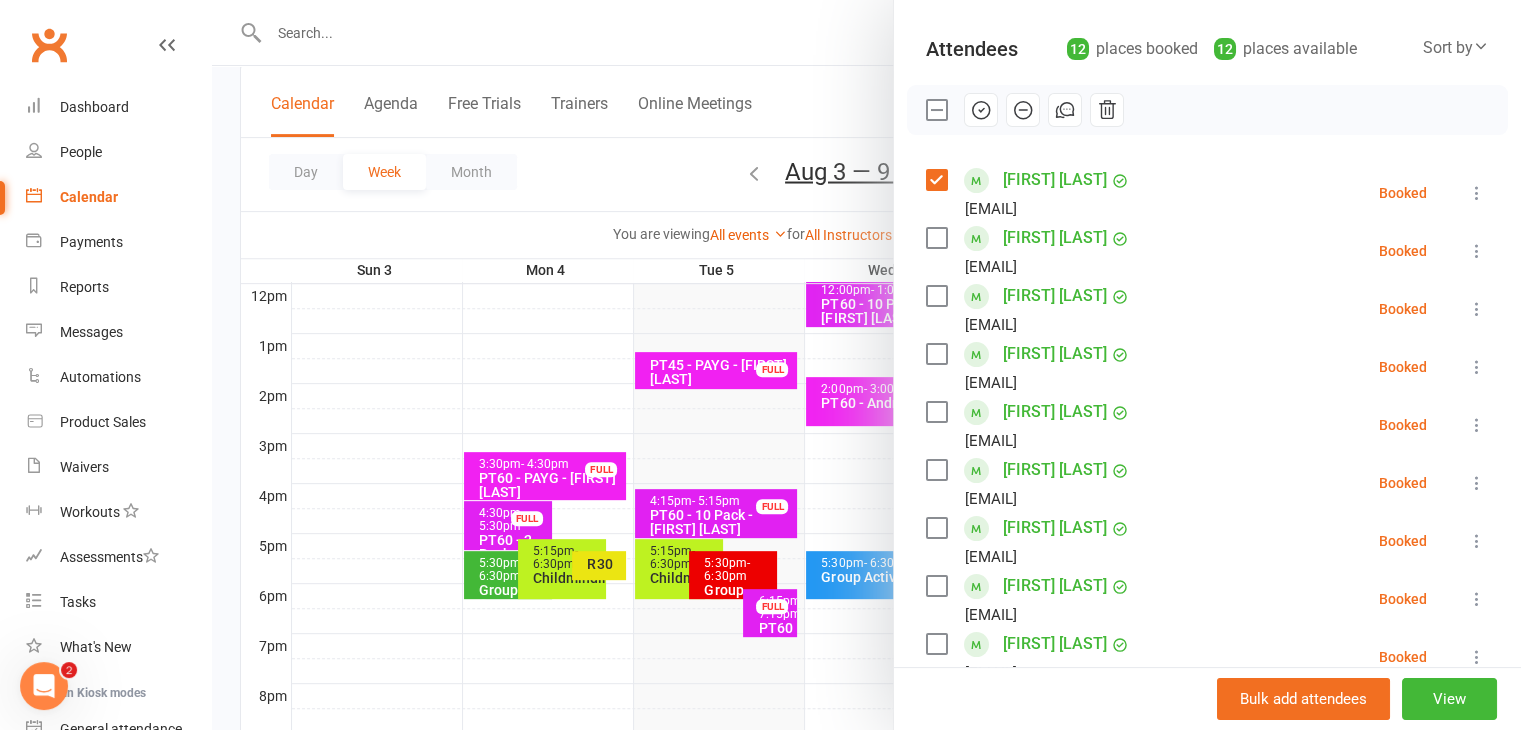 click at bounding box center [936, 238] 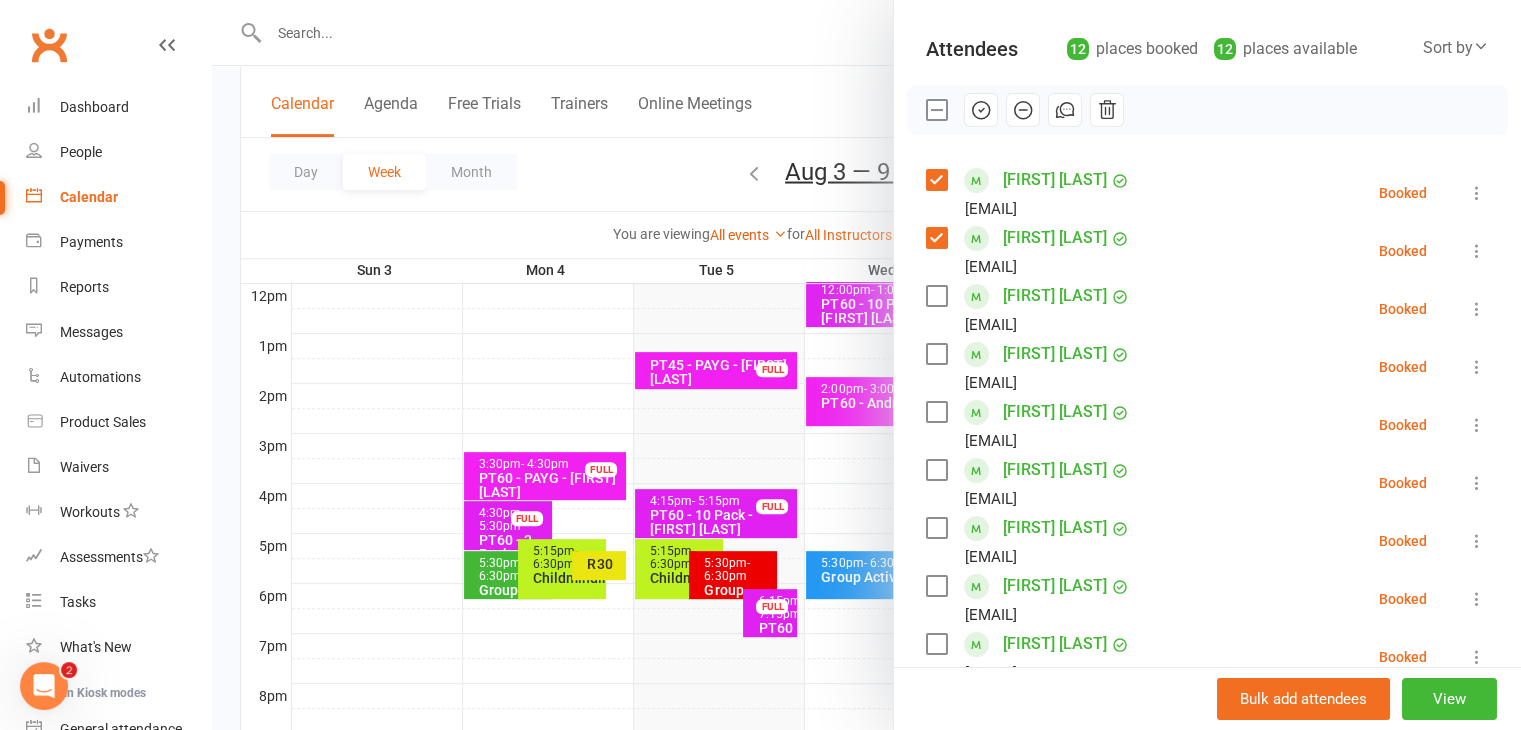 click at bounding box center (936, 296) 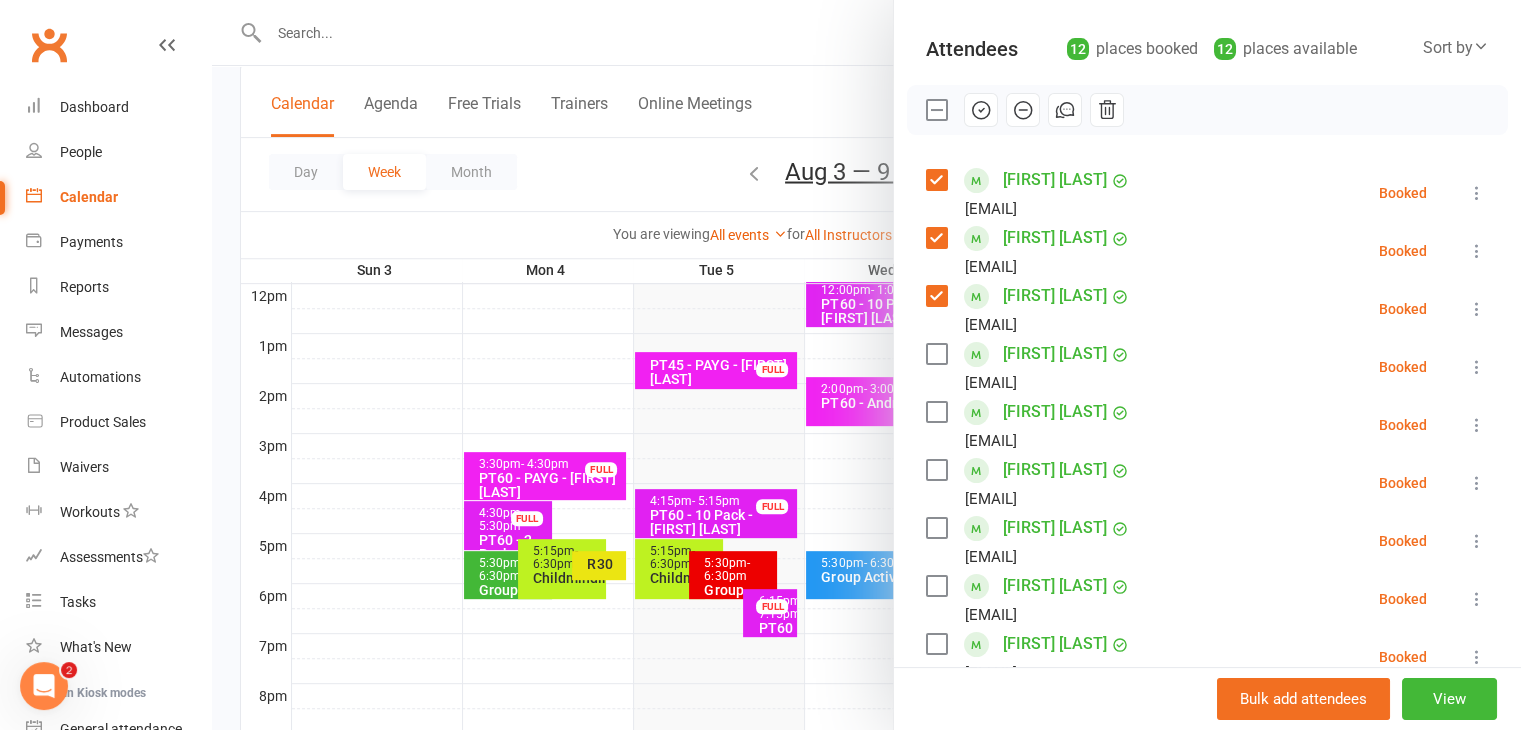 click at bounding box center [936, 354] 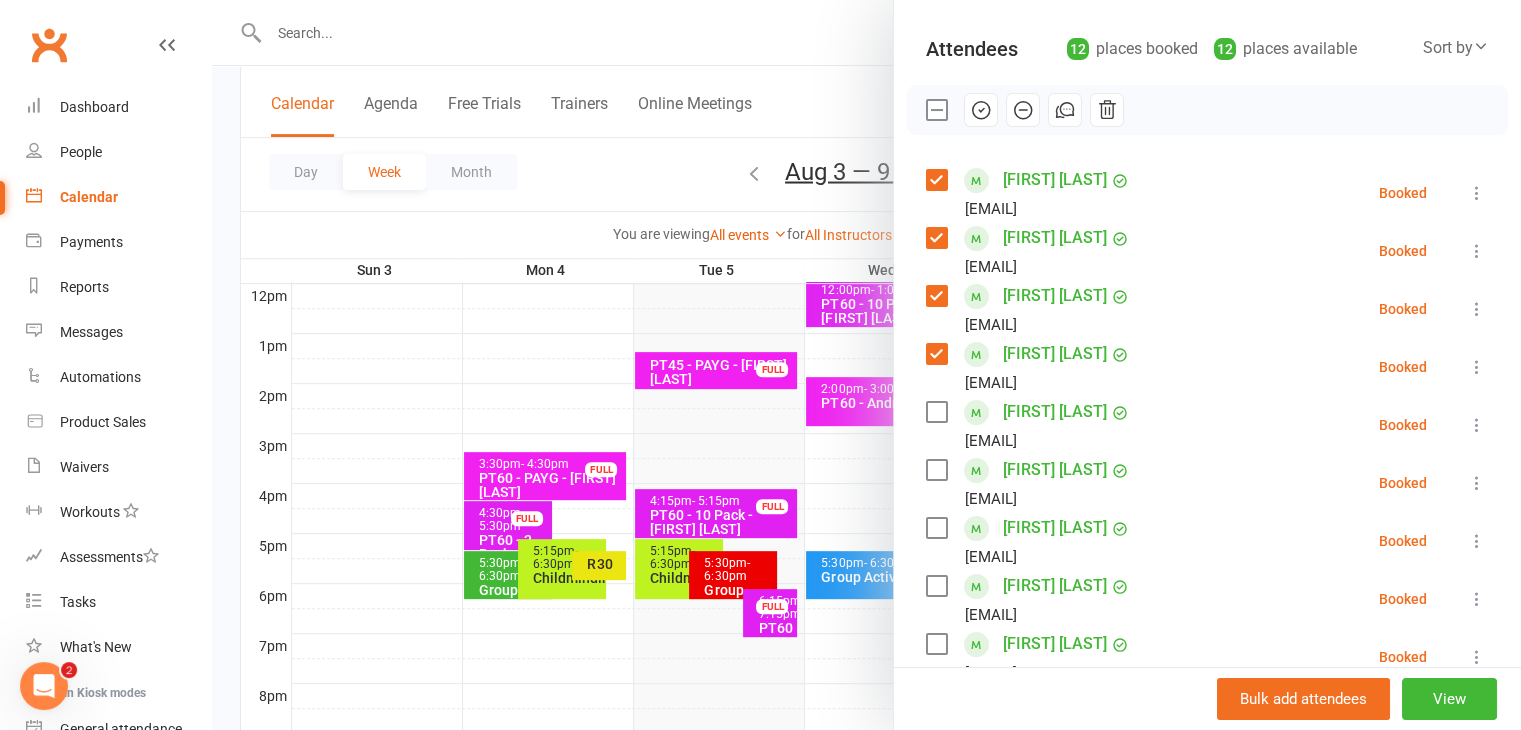 click at bounding box center (936, 412) 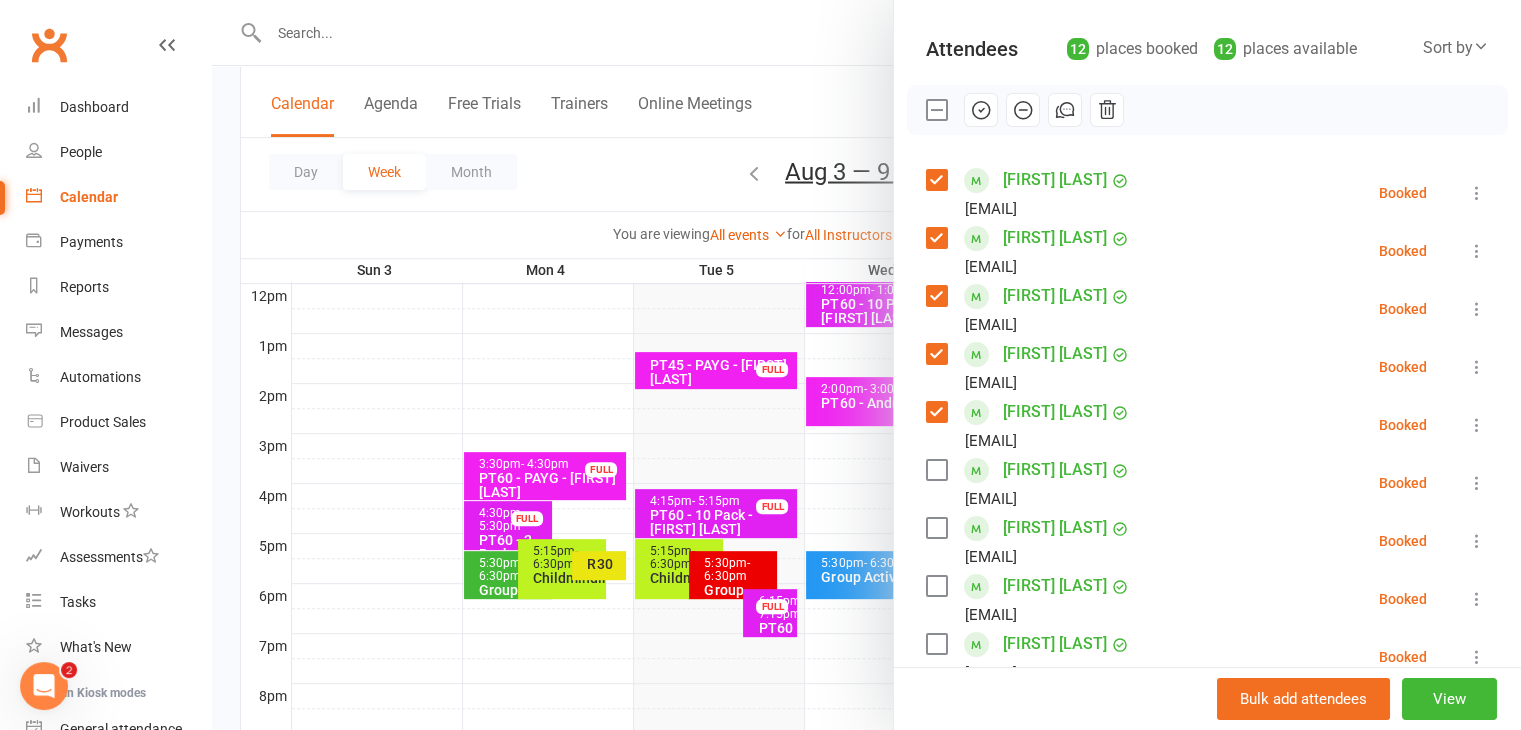 click at bounding box center (936, 470) 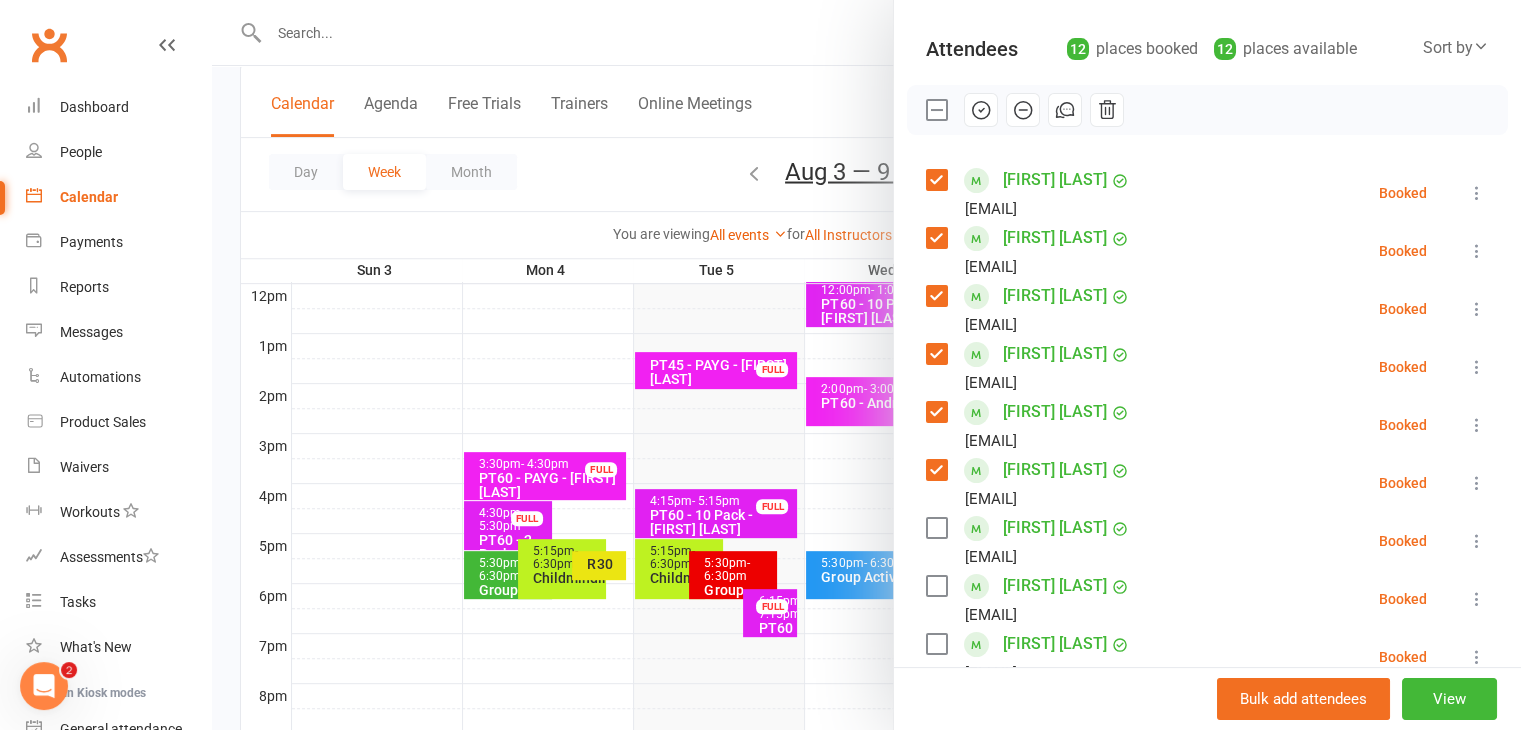 click at bounding box center [936, 528] 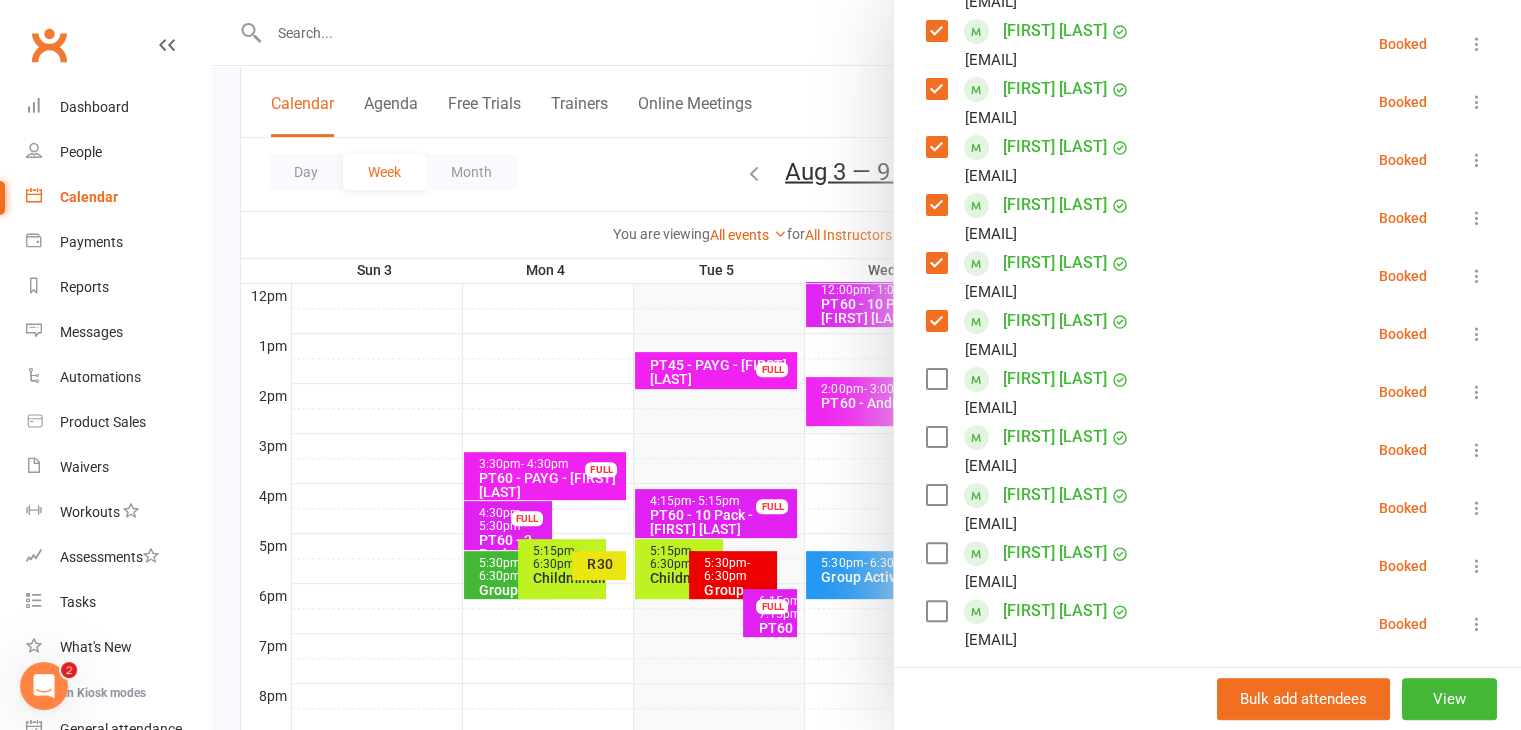 scroll, scrollTop: 427, scrollLeft: 0, axis: vertical 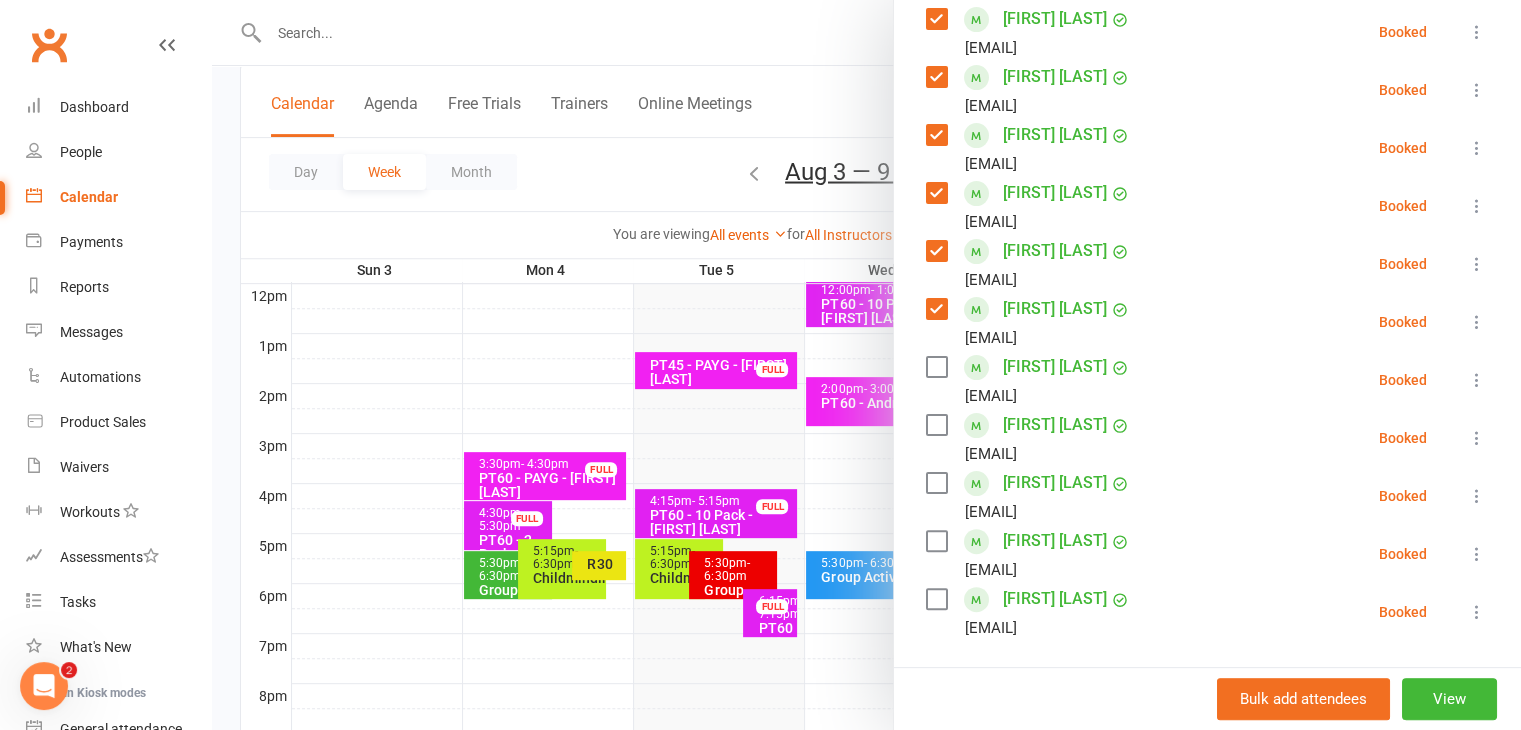 click at bounding box center [936, 425] 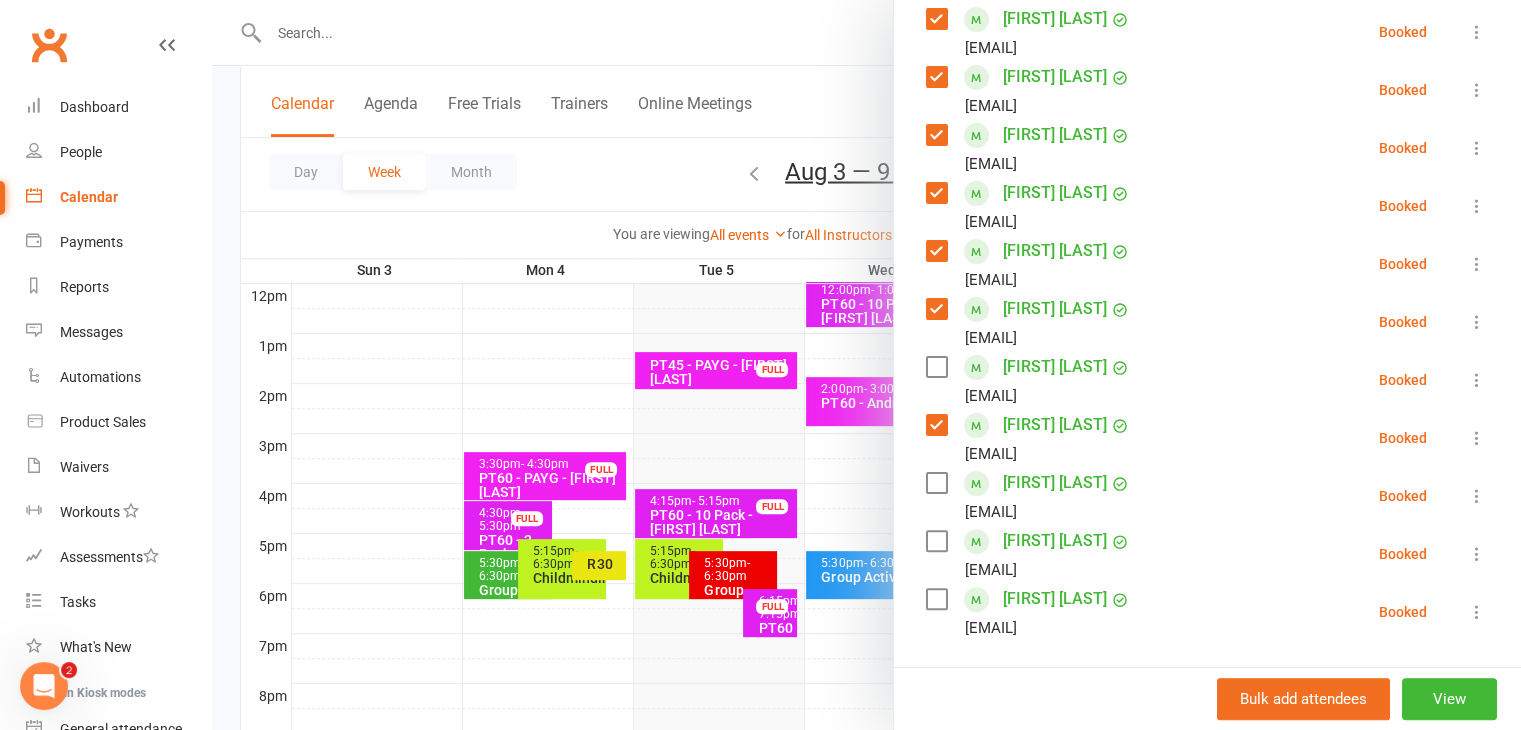 click on "[FIRST] [LAST]  [EMAIL]" at bounding box center [1032, 496] 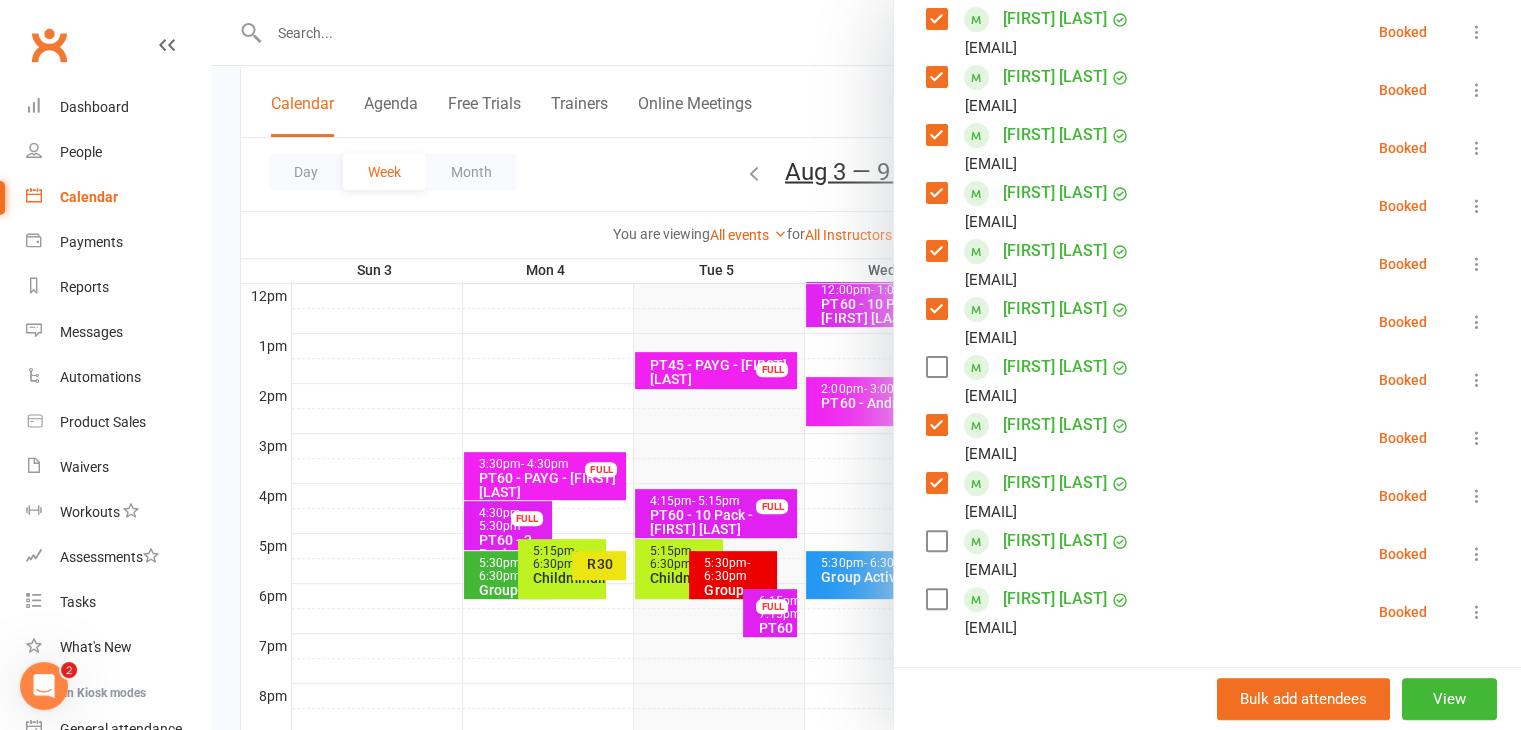 click at bounding box center [936, 541] 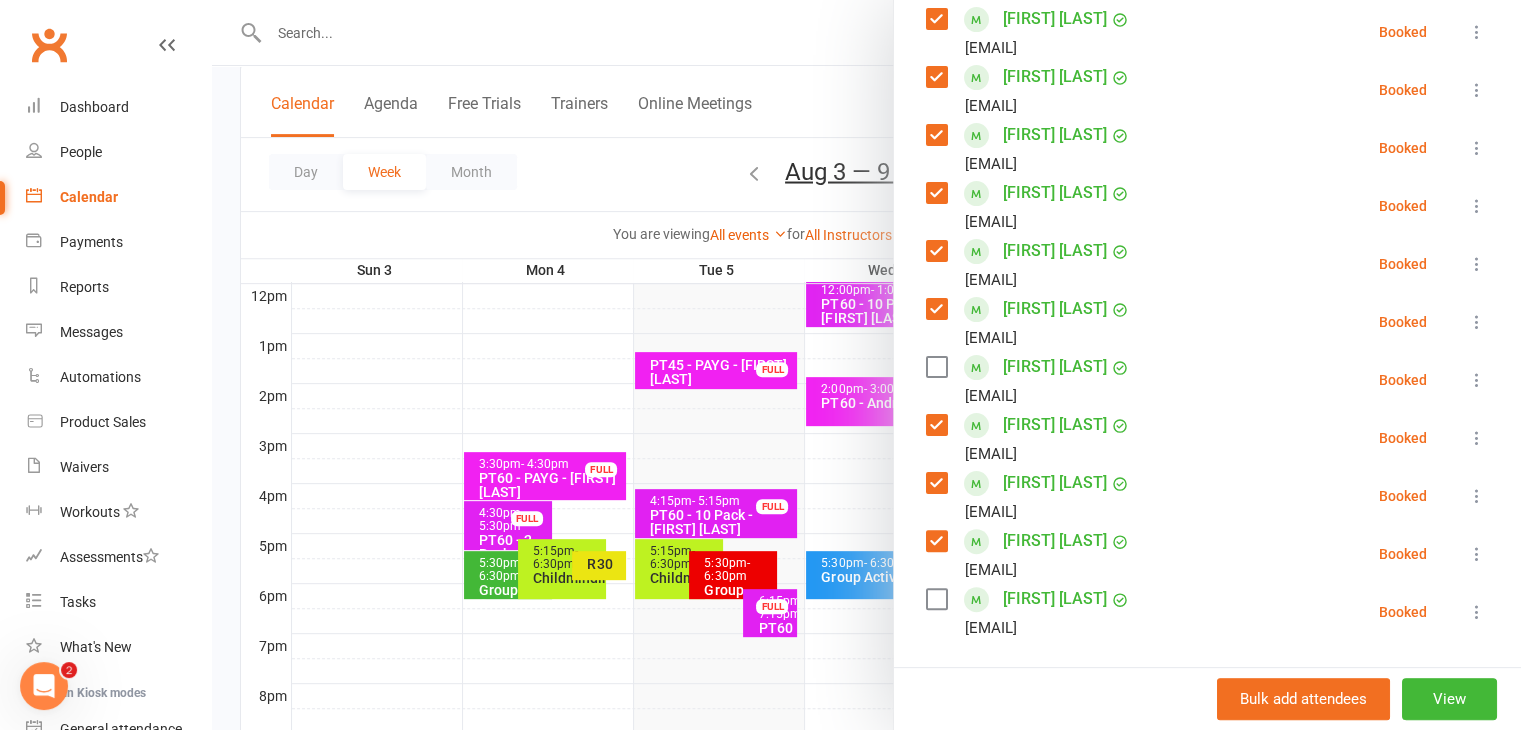 click at bounding box center (936, 599) 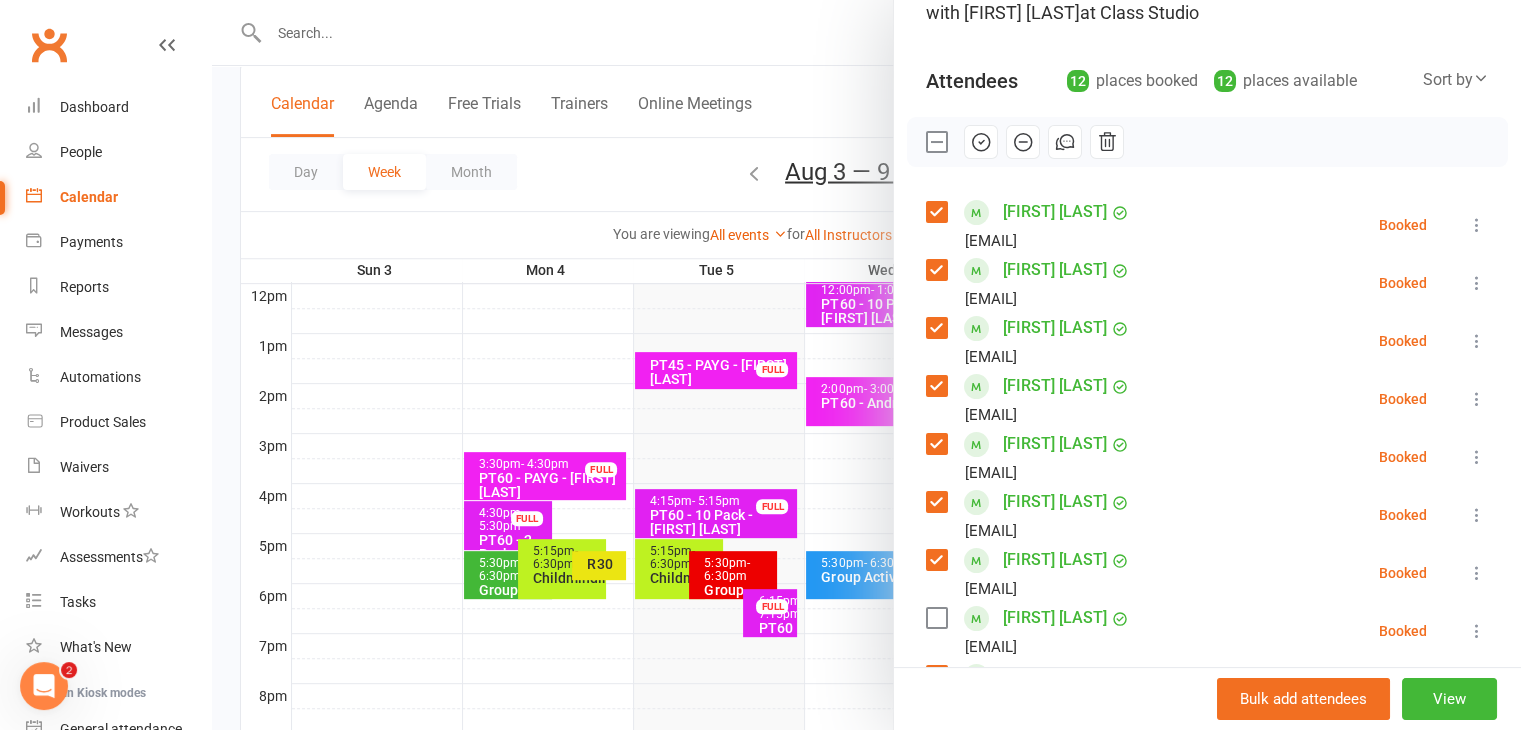 scroll, scrollTop: 139, scrollLeft: 0, axis: vertical 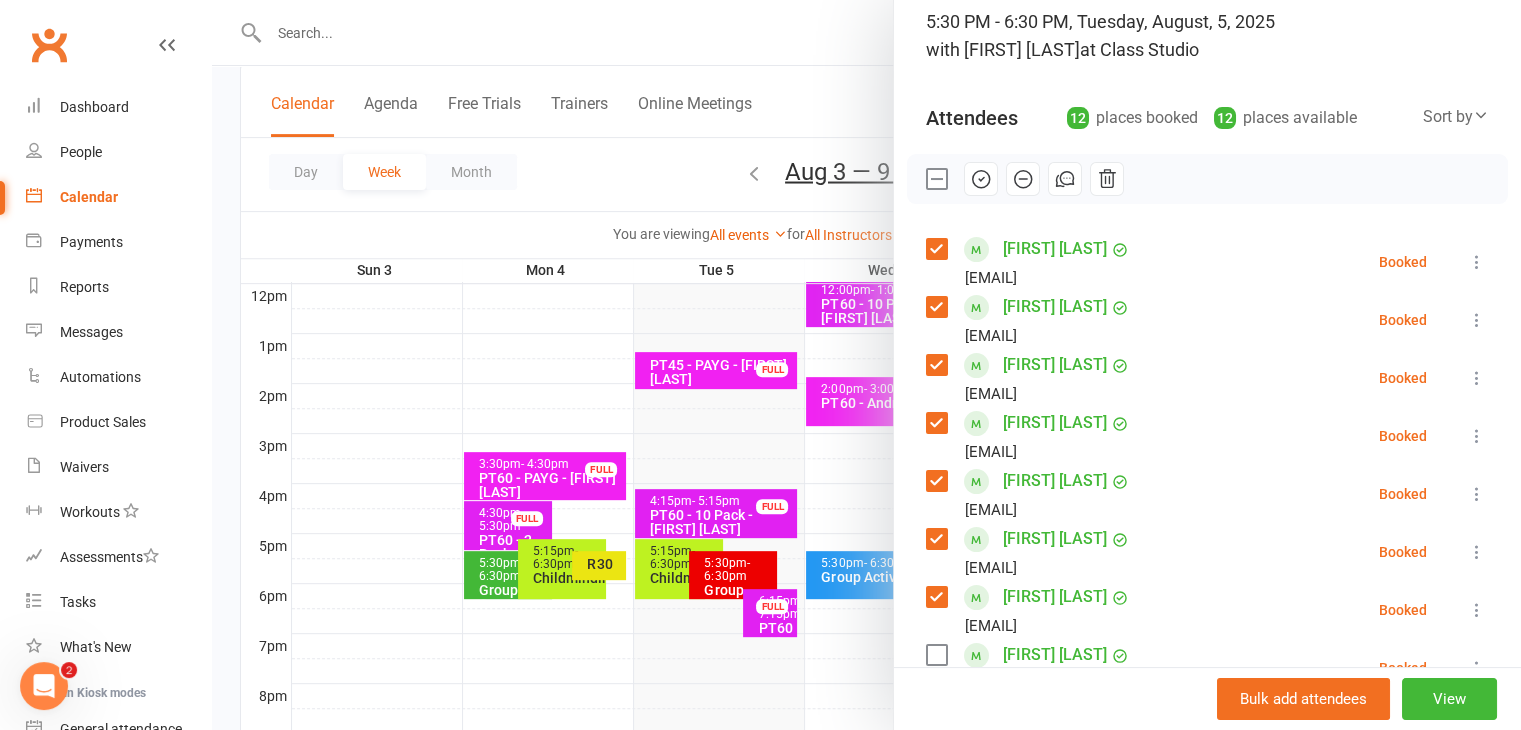 click 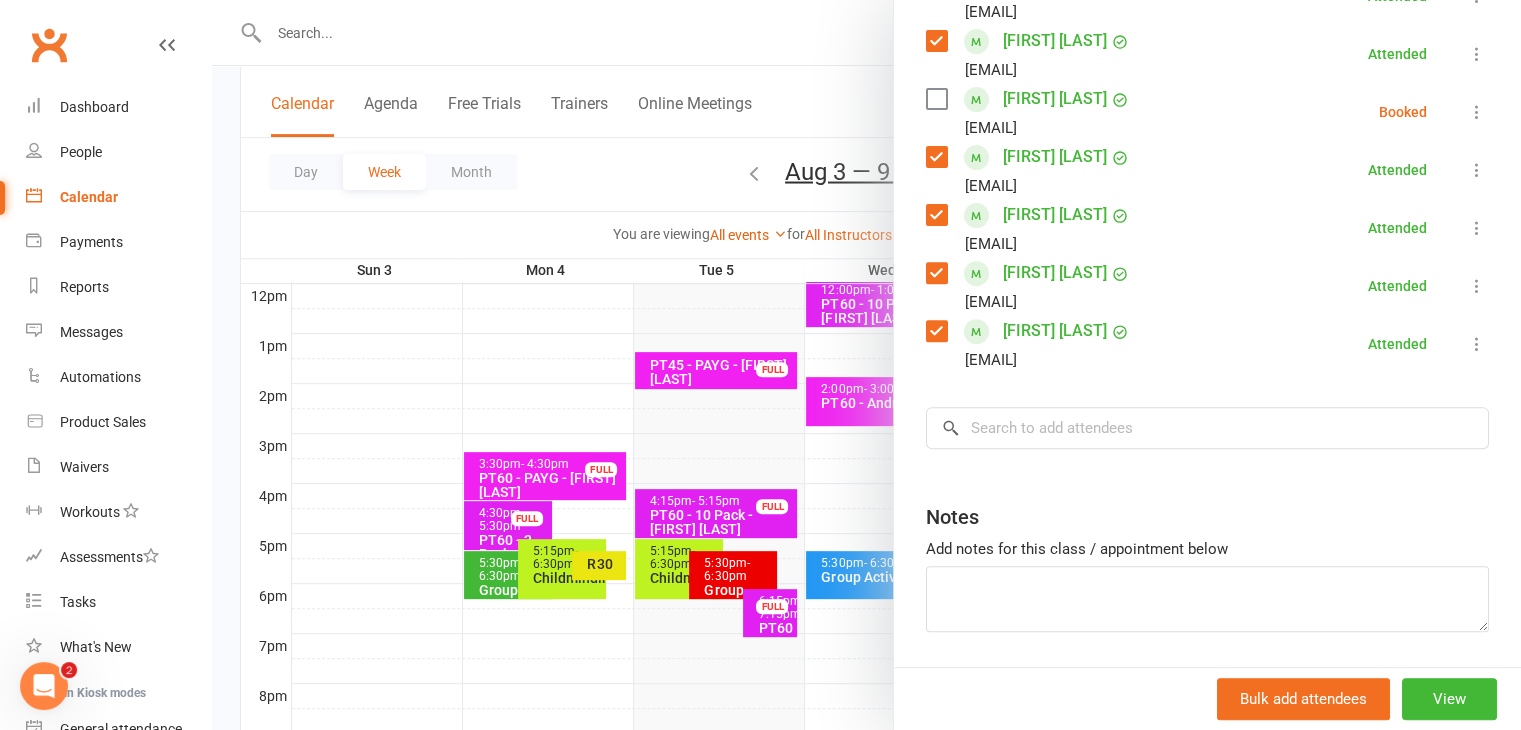 scroll, scrollTop: 696, scrollLeft: 0, axis: vertical 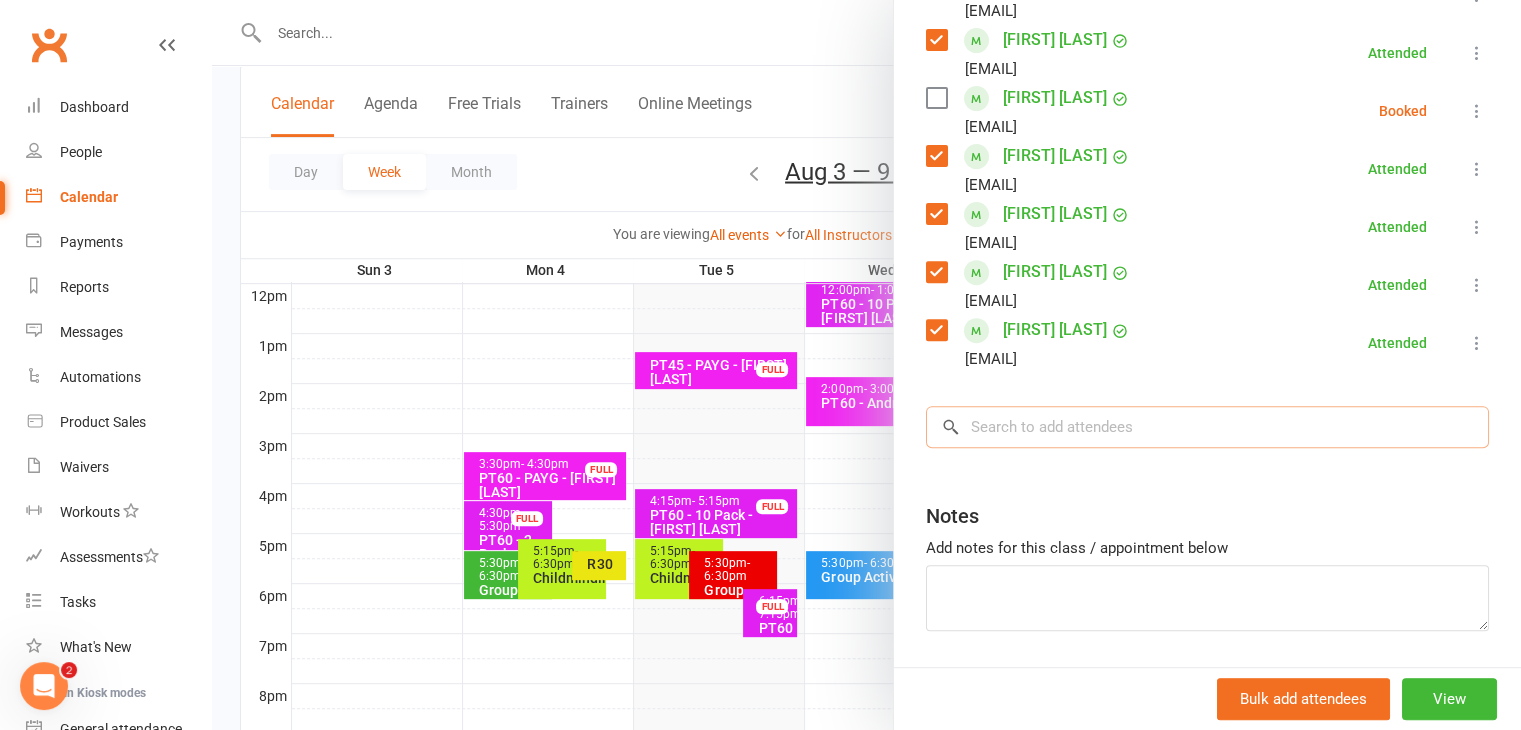 click at bounding box center (1207, 427) 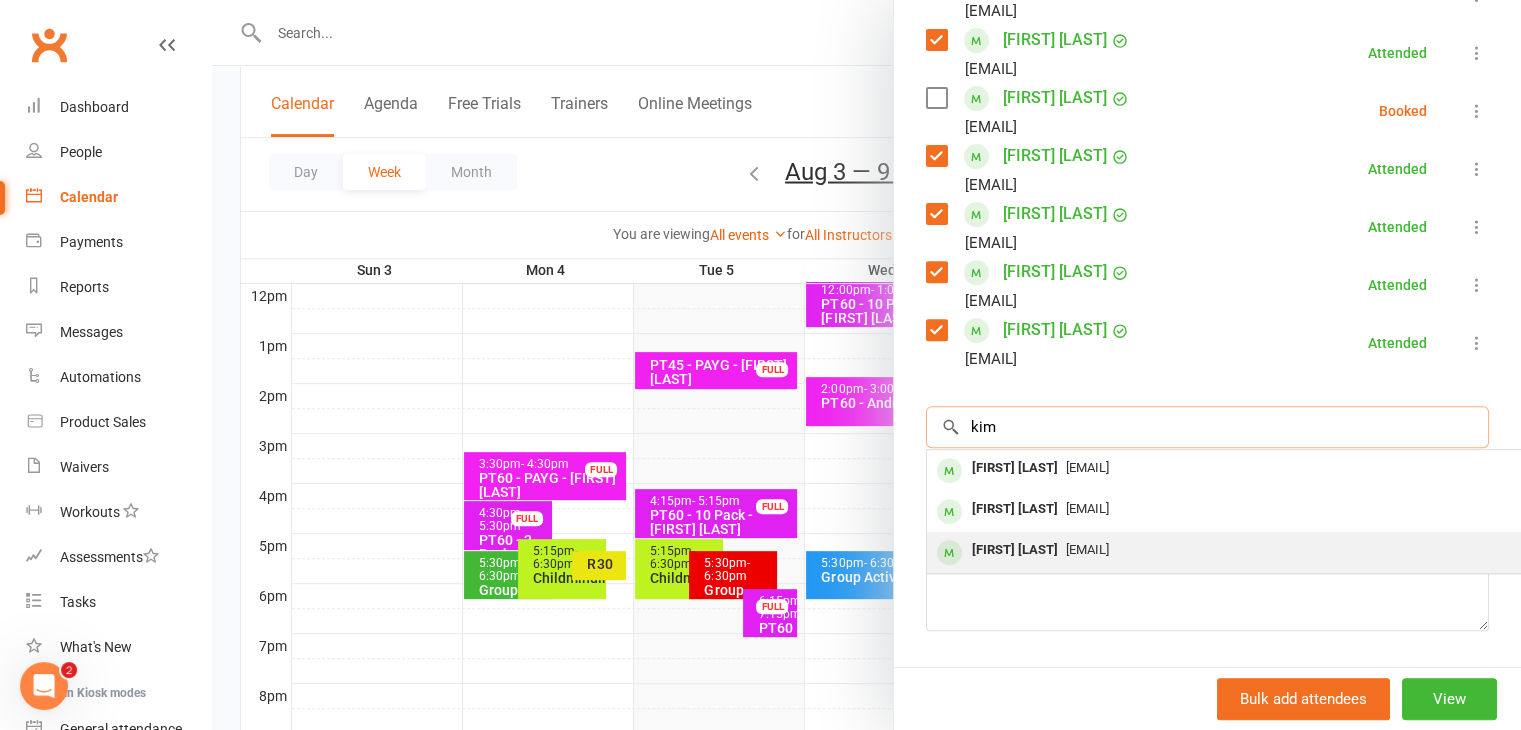 type on "kim" 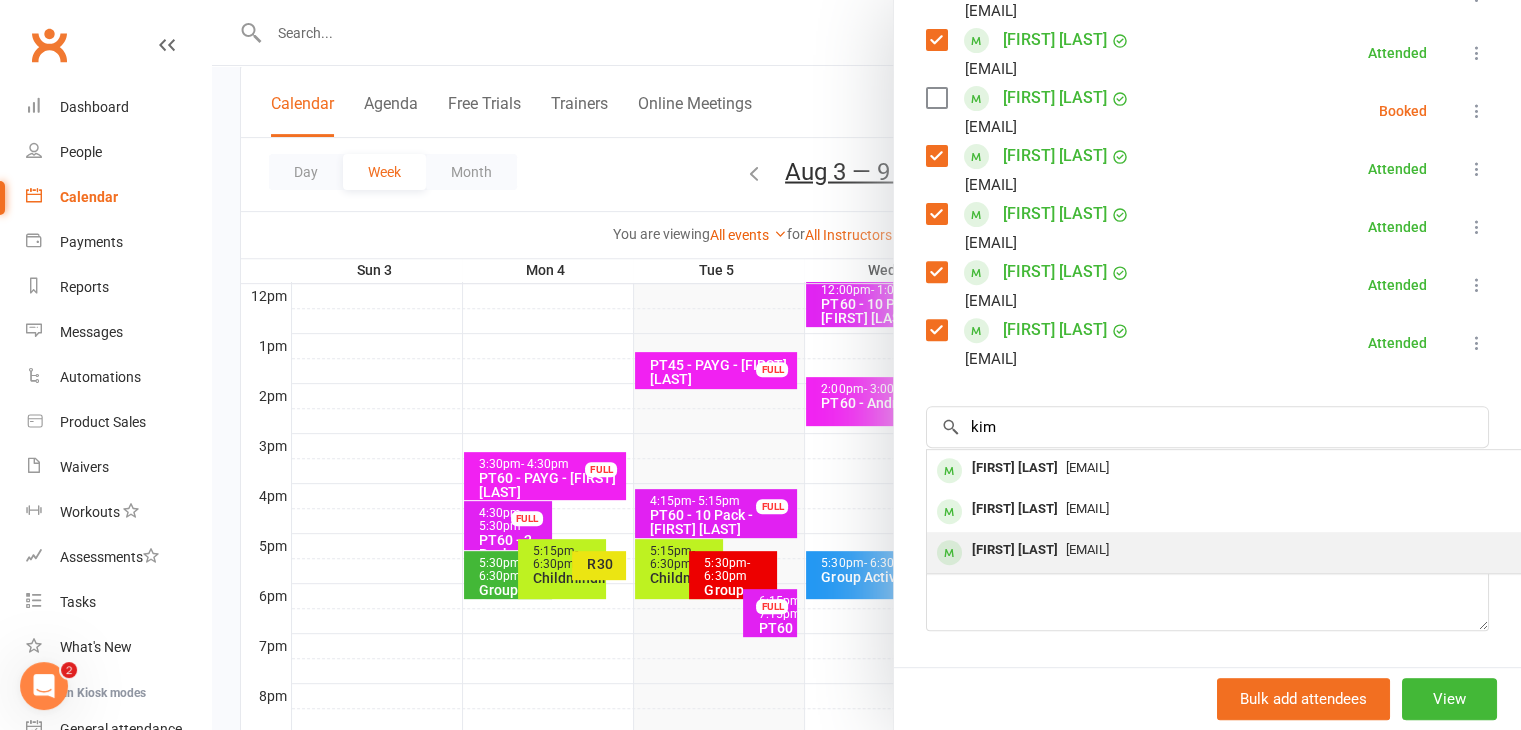 click on "[FIRST] [LAST]" at bounding box center (1015, 550) 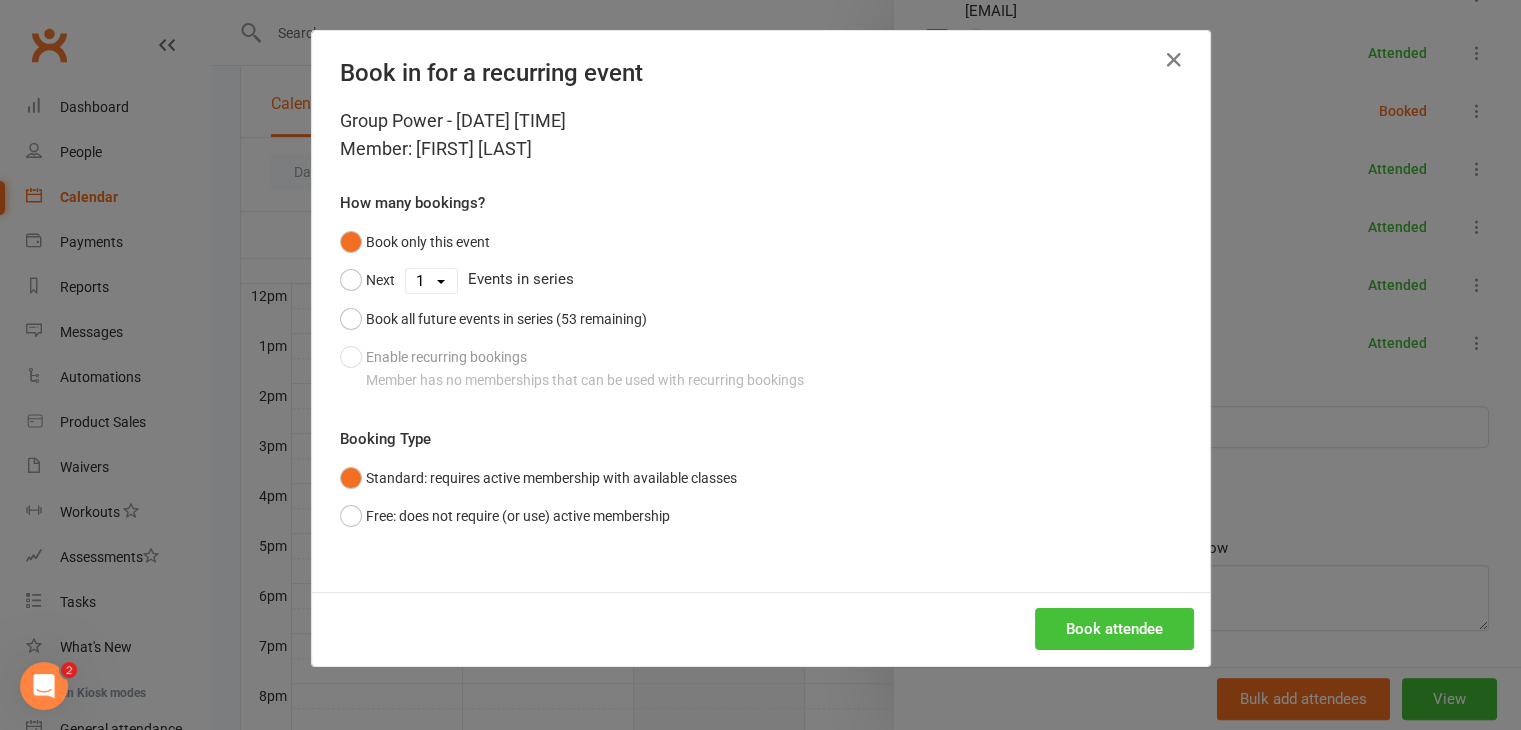 click on "Book attendee" at bounding box center (1114, 629) 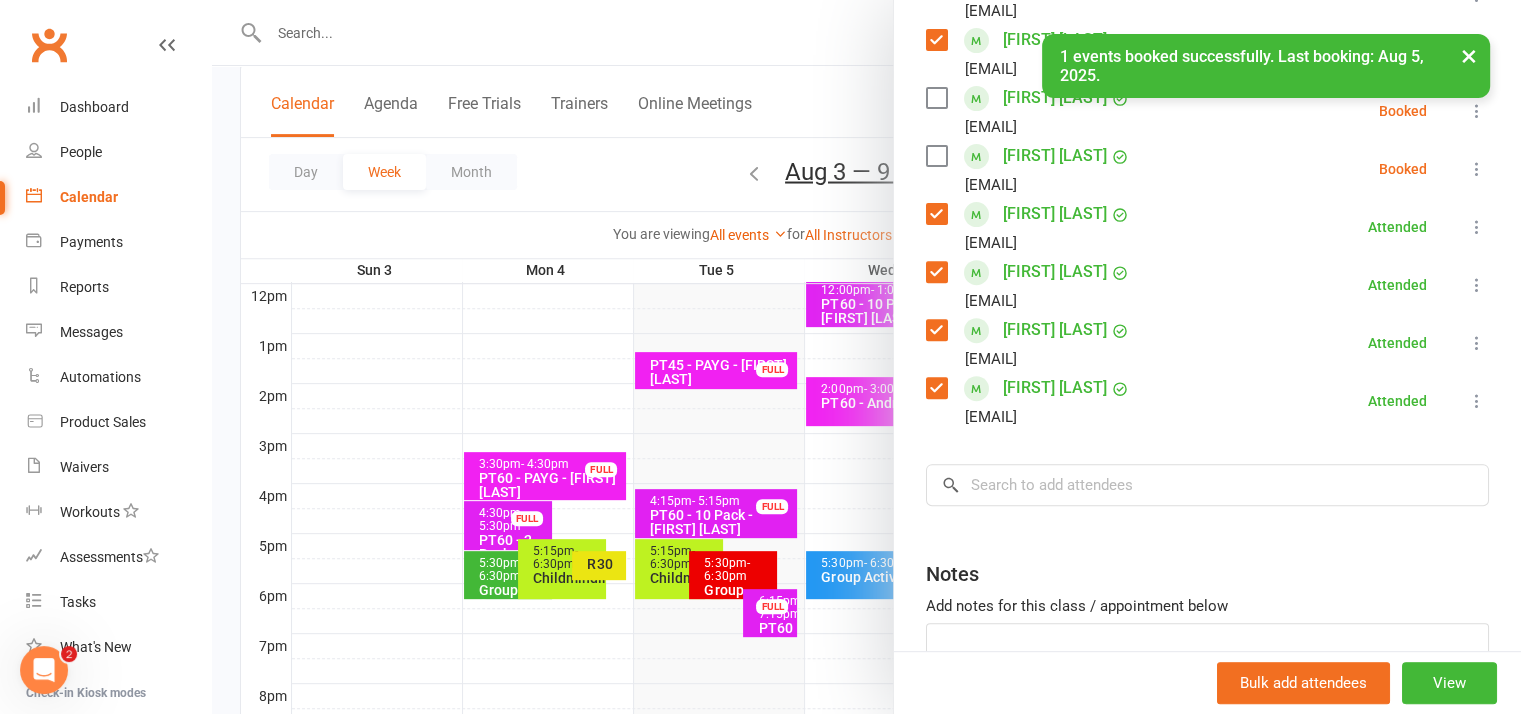 click on "×" at bounding box center (1469, 55) 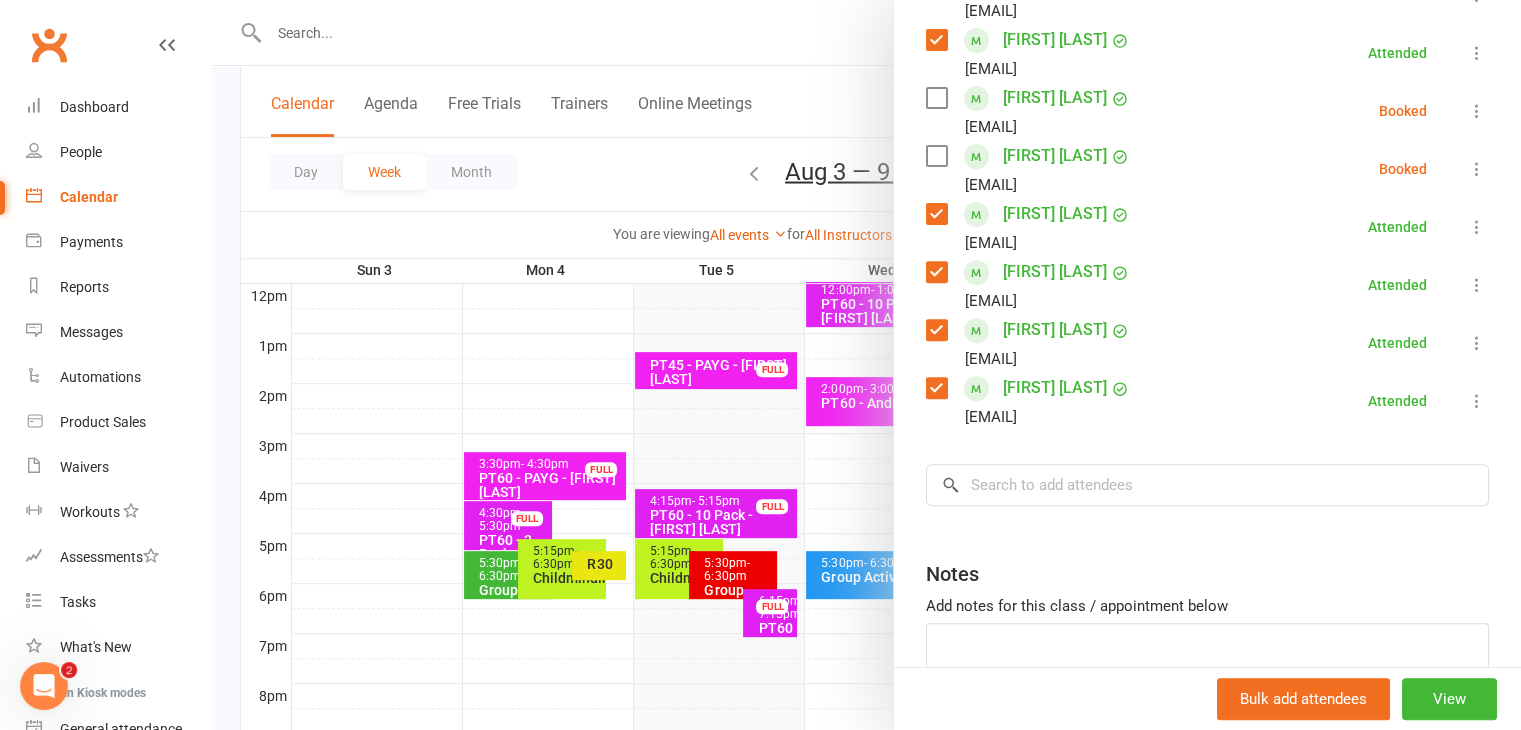 click at bounding box center [936, 98] 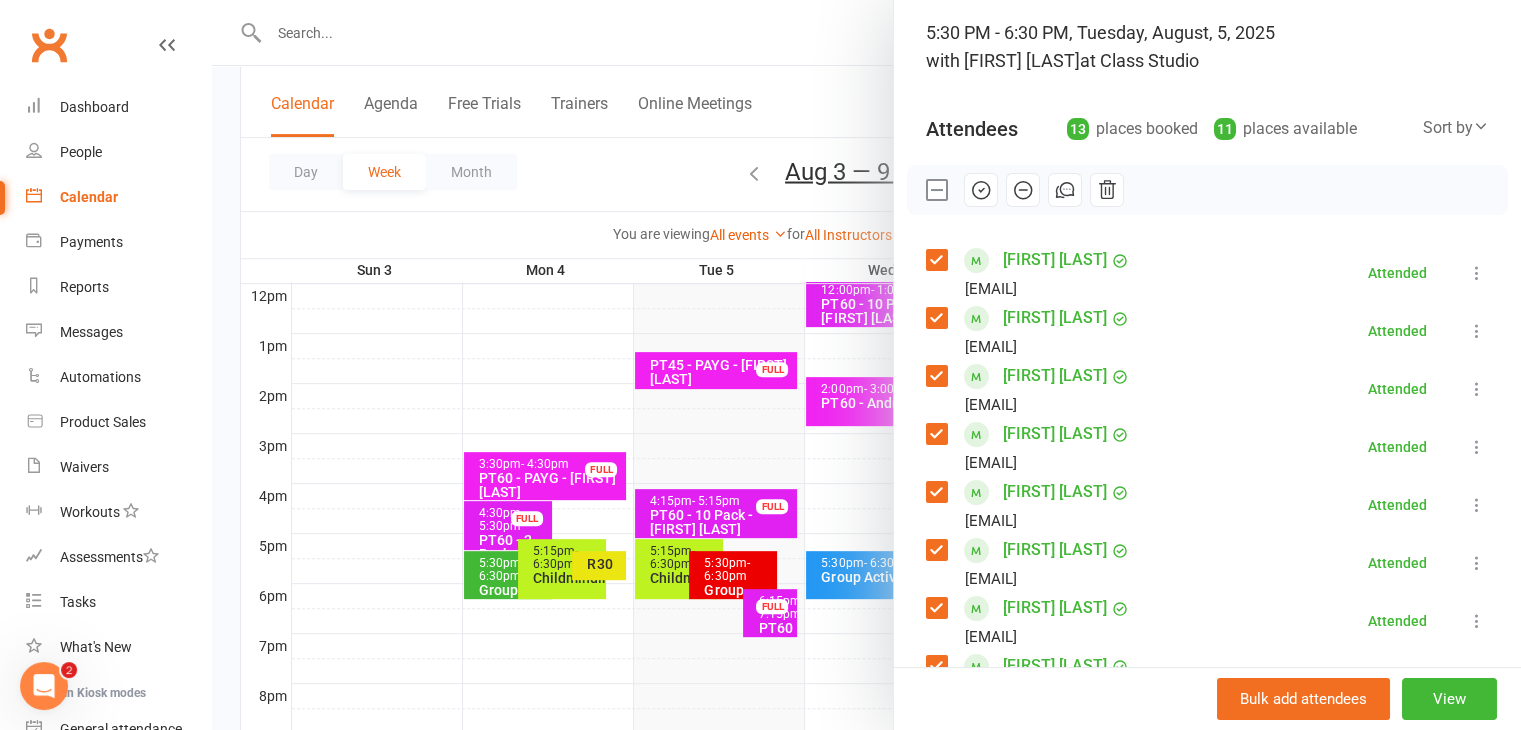 scroll, scrollTop: 60, scrollLeft: 0, axis: vertical 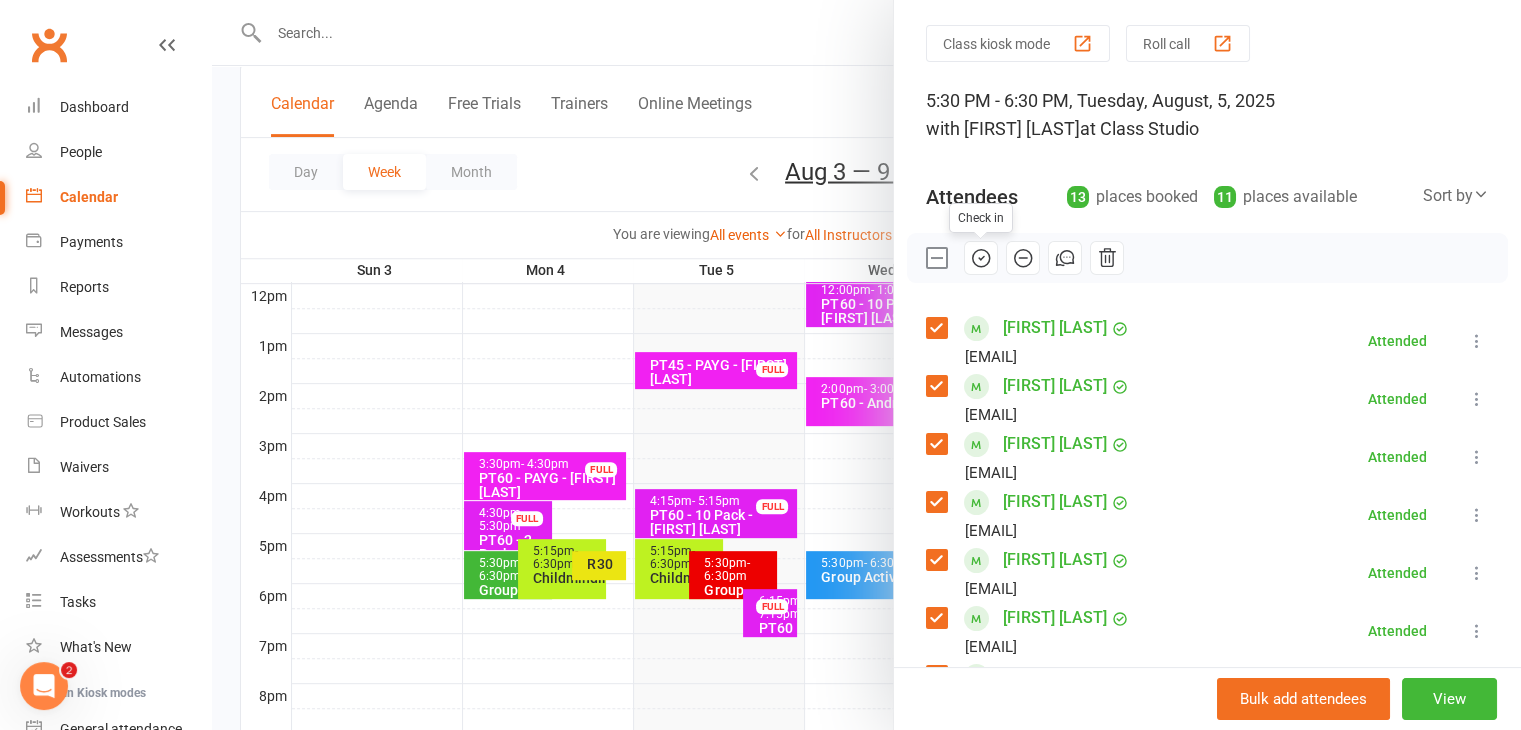 click 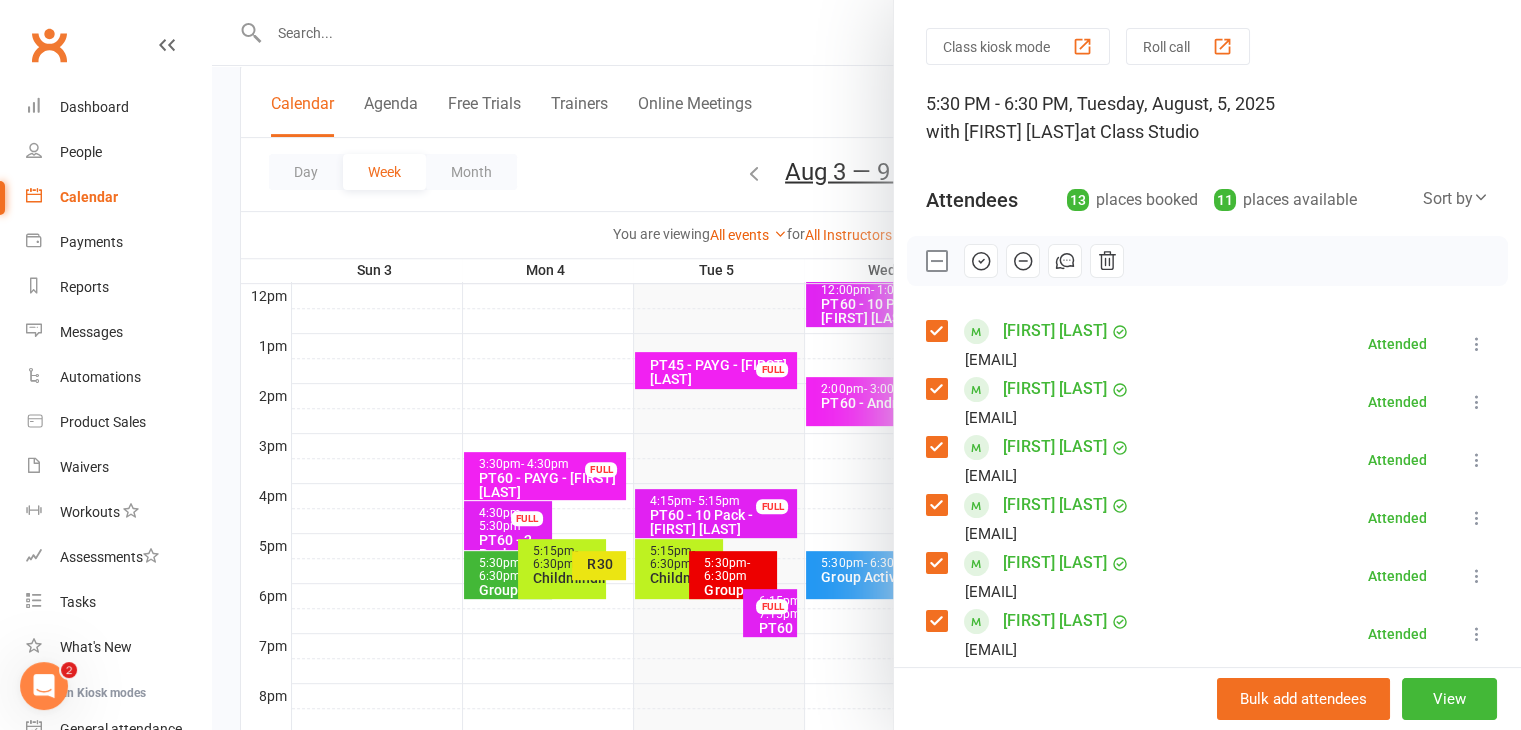 scroll, scrollTop: 0, scrollLeft: 0, axis: both 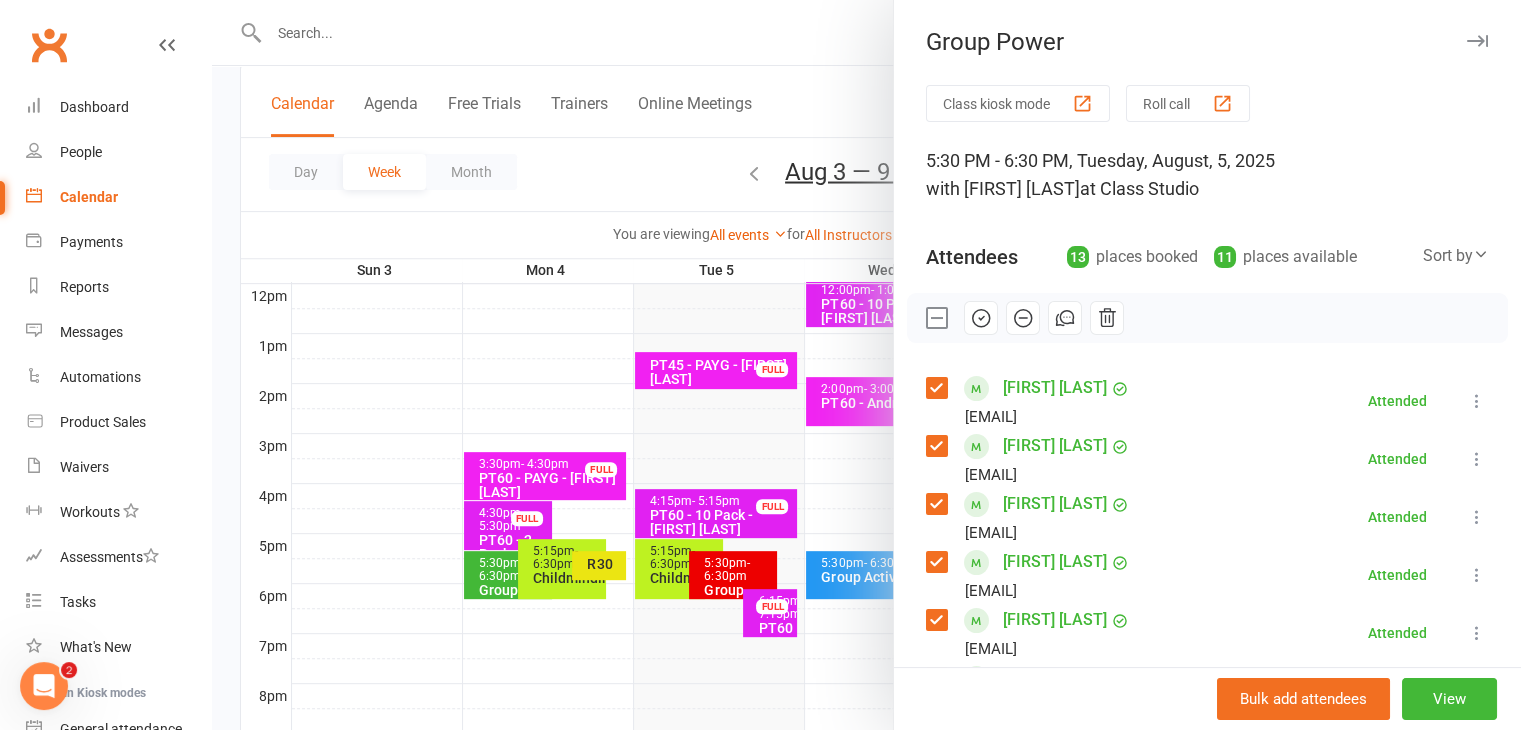 click at bounding box center [1477, 41] 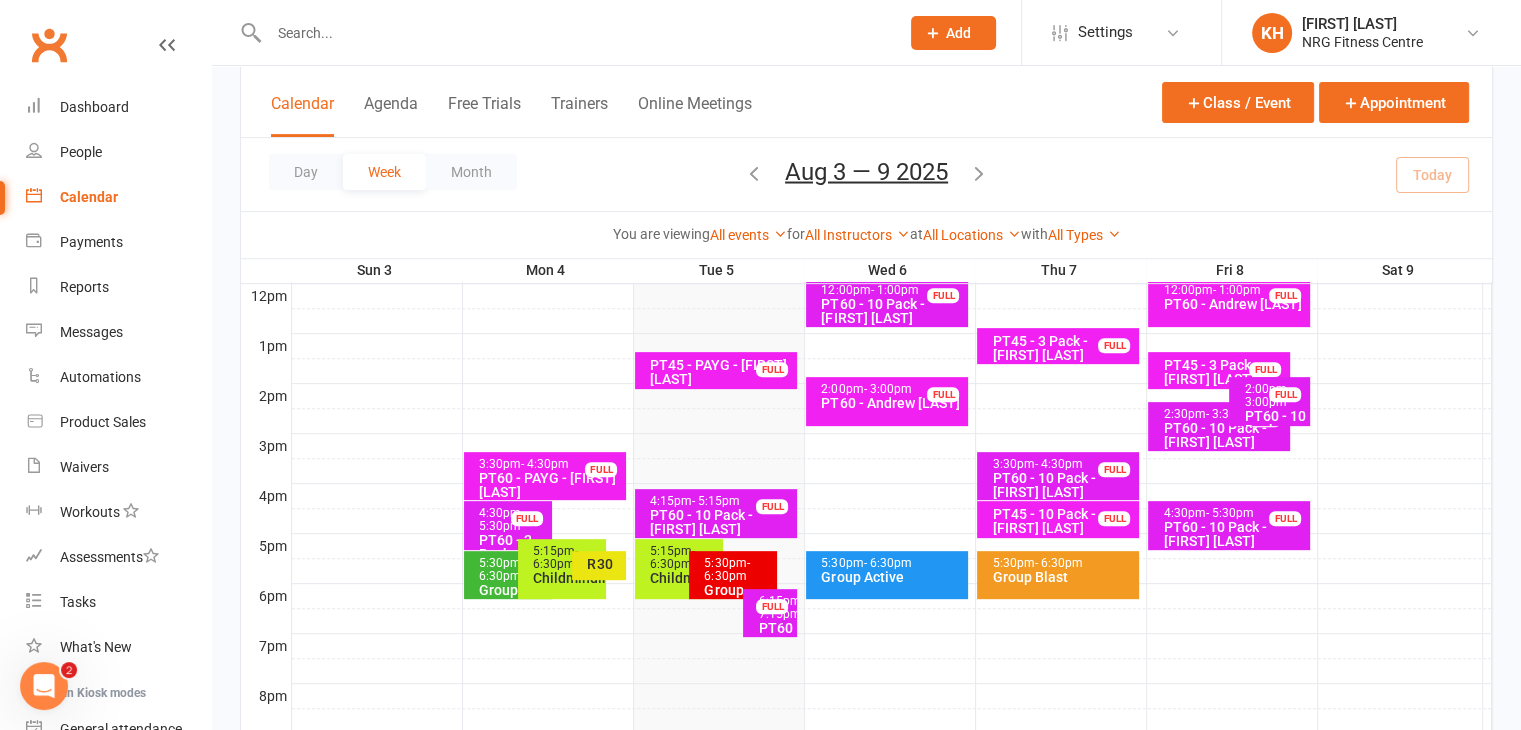 click on "- 6:30pm" at bounding box center (672, 557) 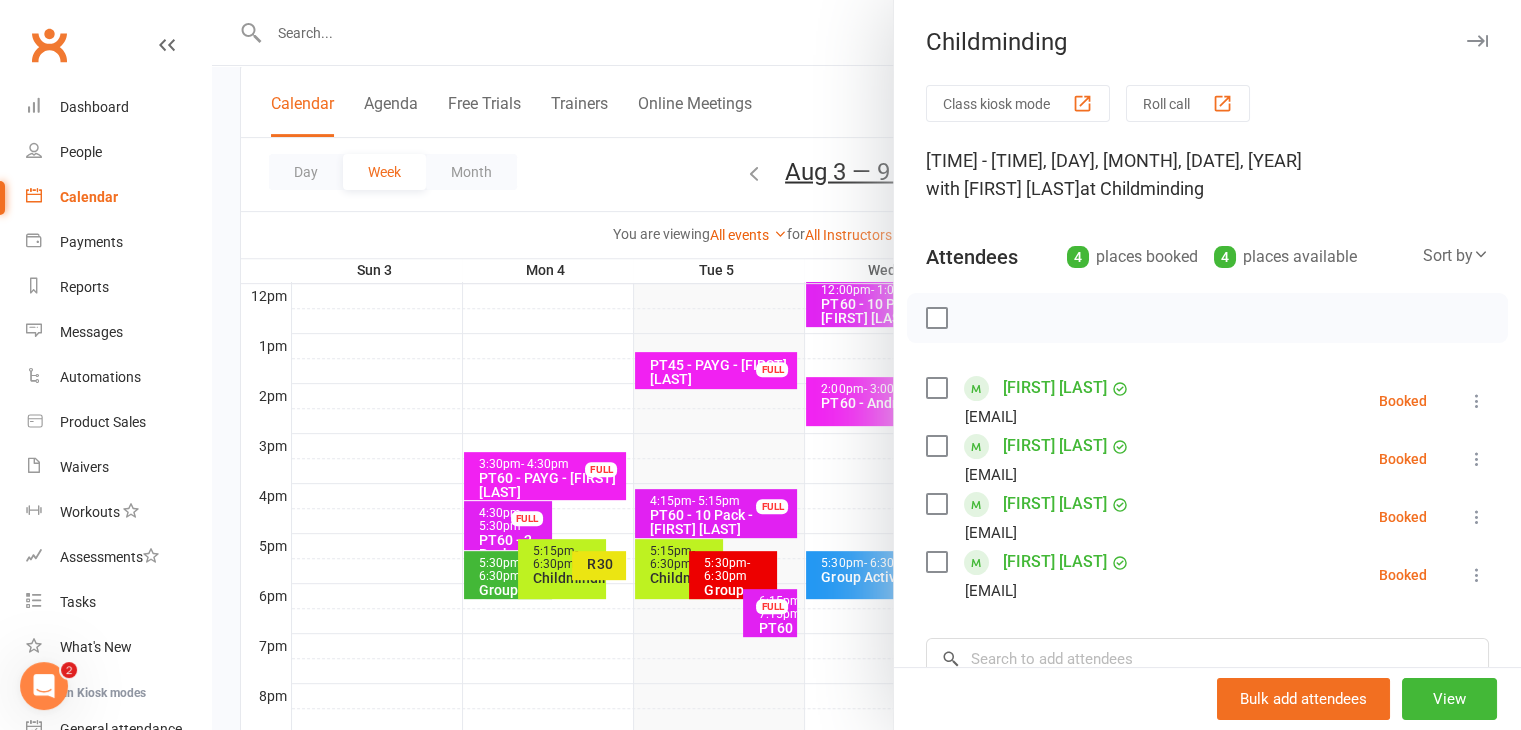 click at bounding box center (936, 388) 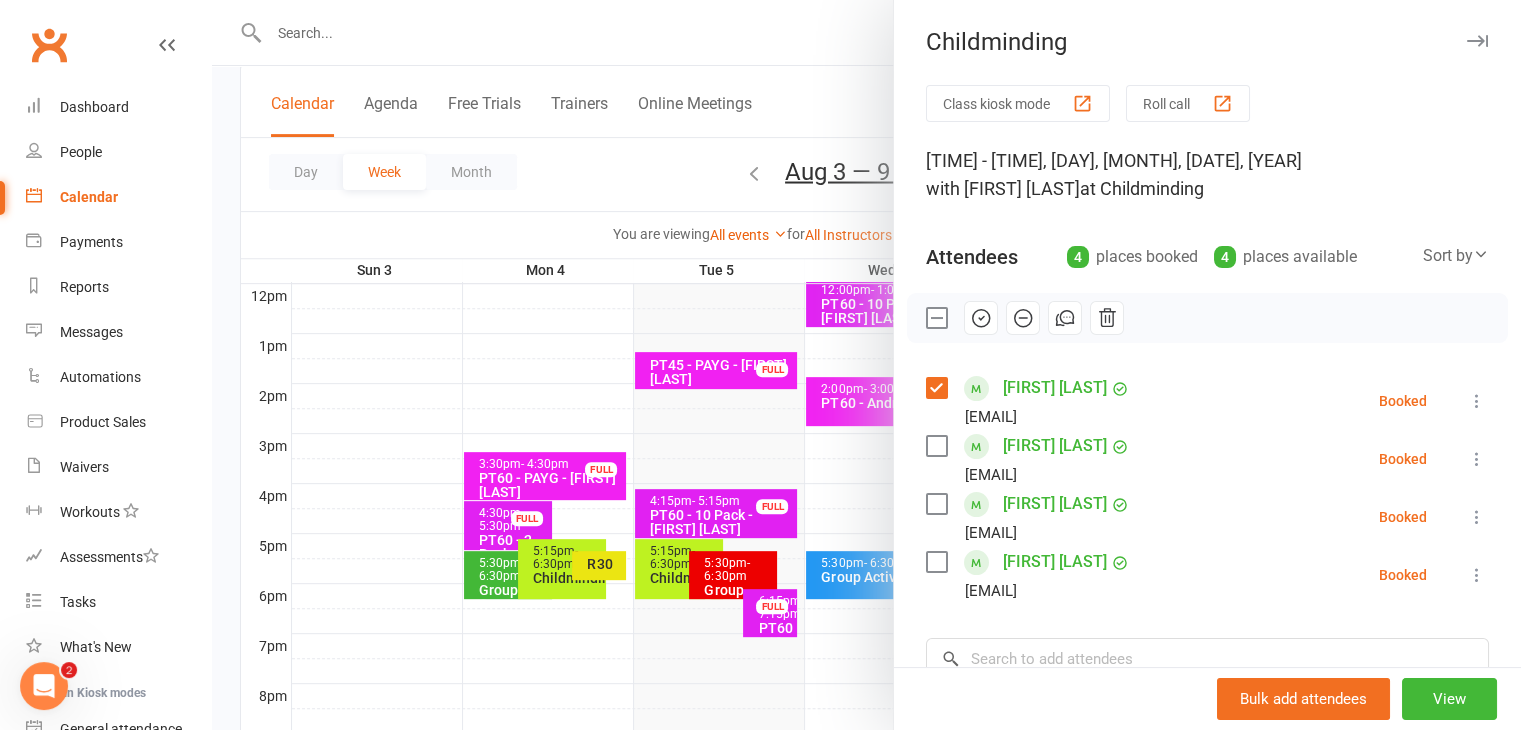 click at bounding box center (936, 446) 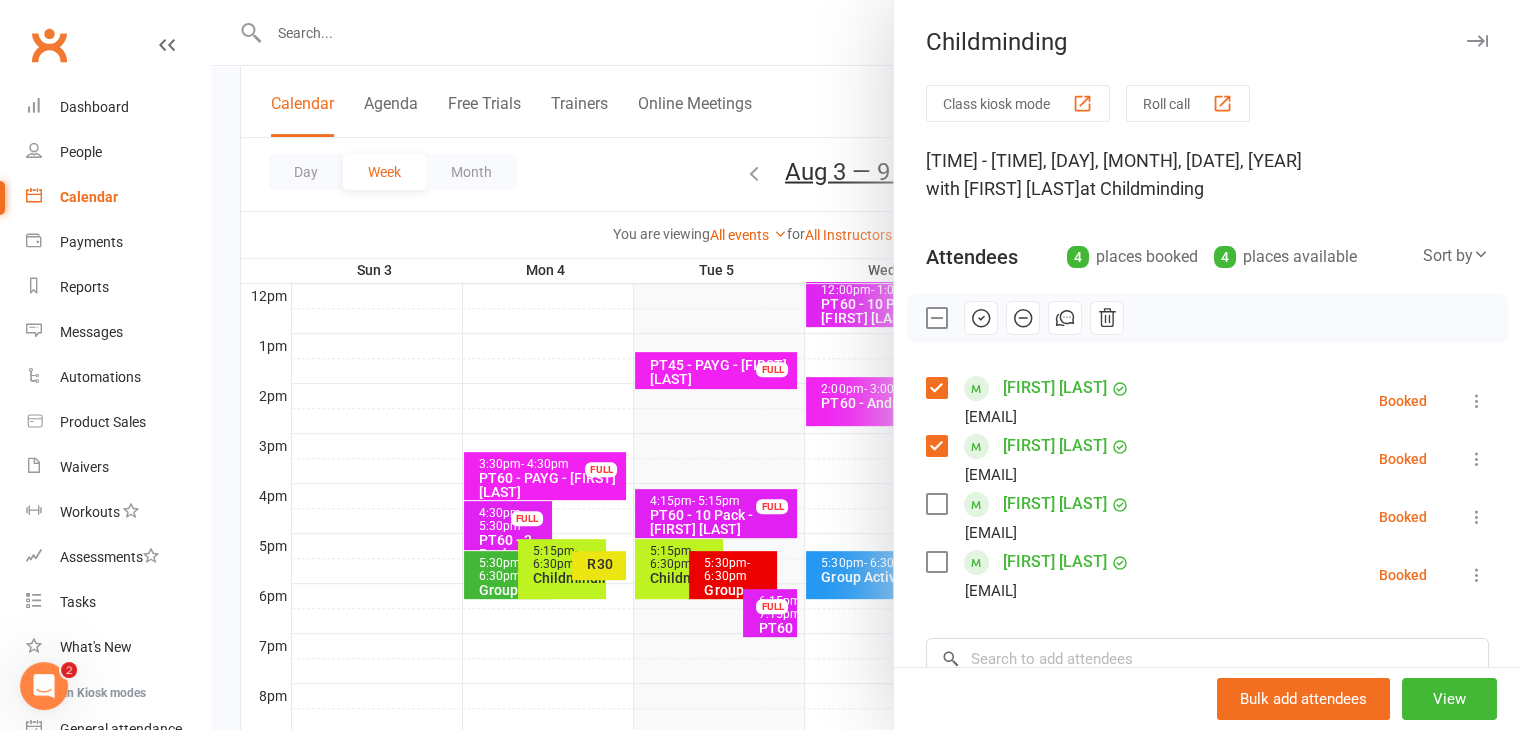 click on "[FIRST] [LAST]  [EMAIL]" at bounding box center [1032, 517] 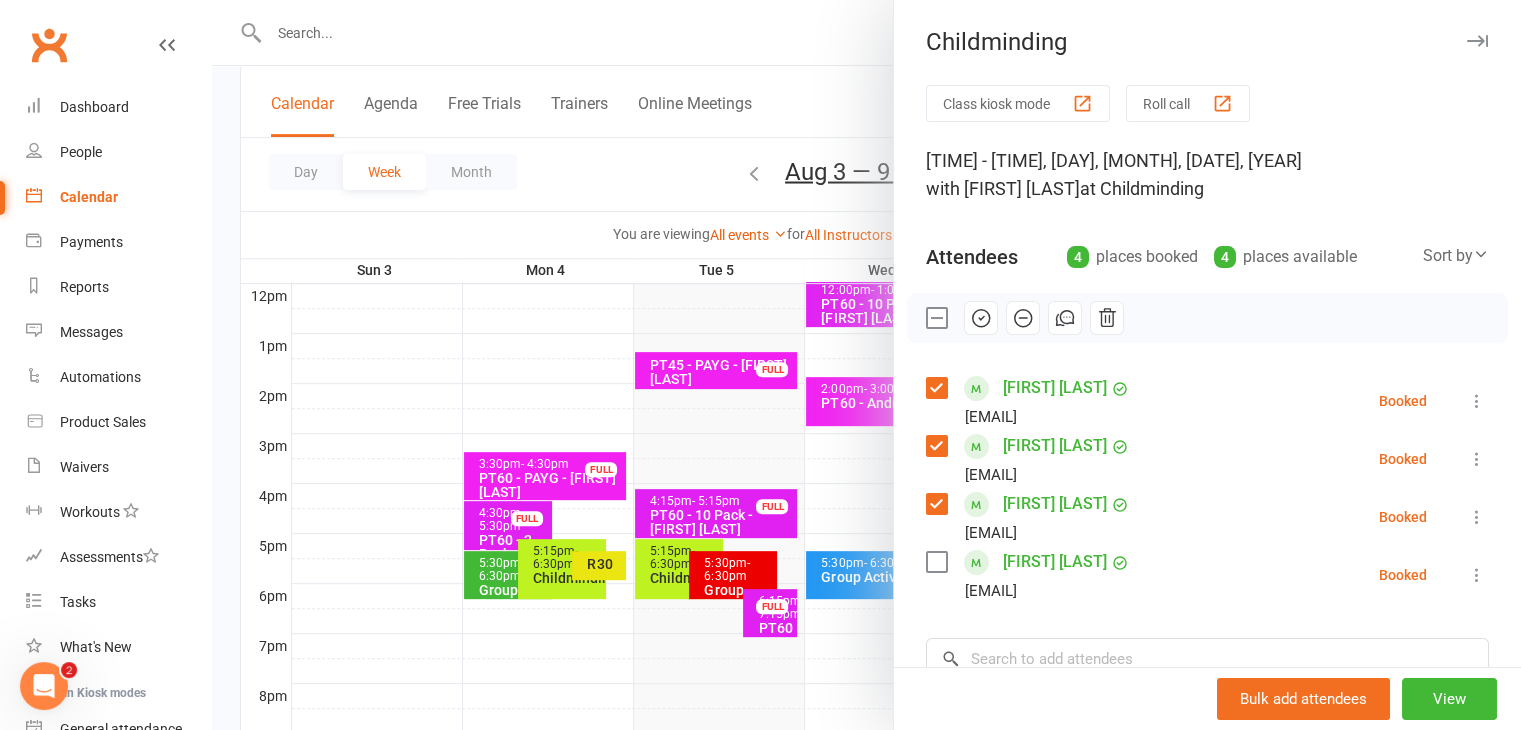 click at bounding box center [936, 562] 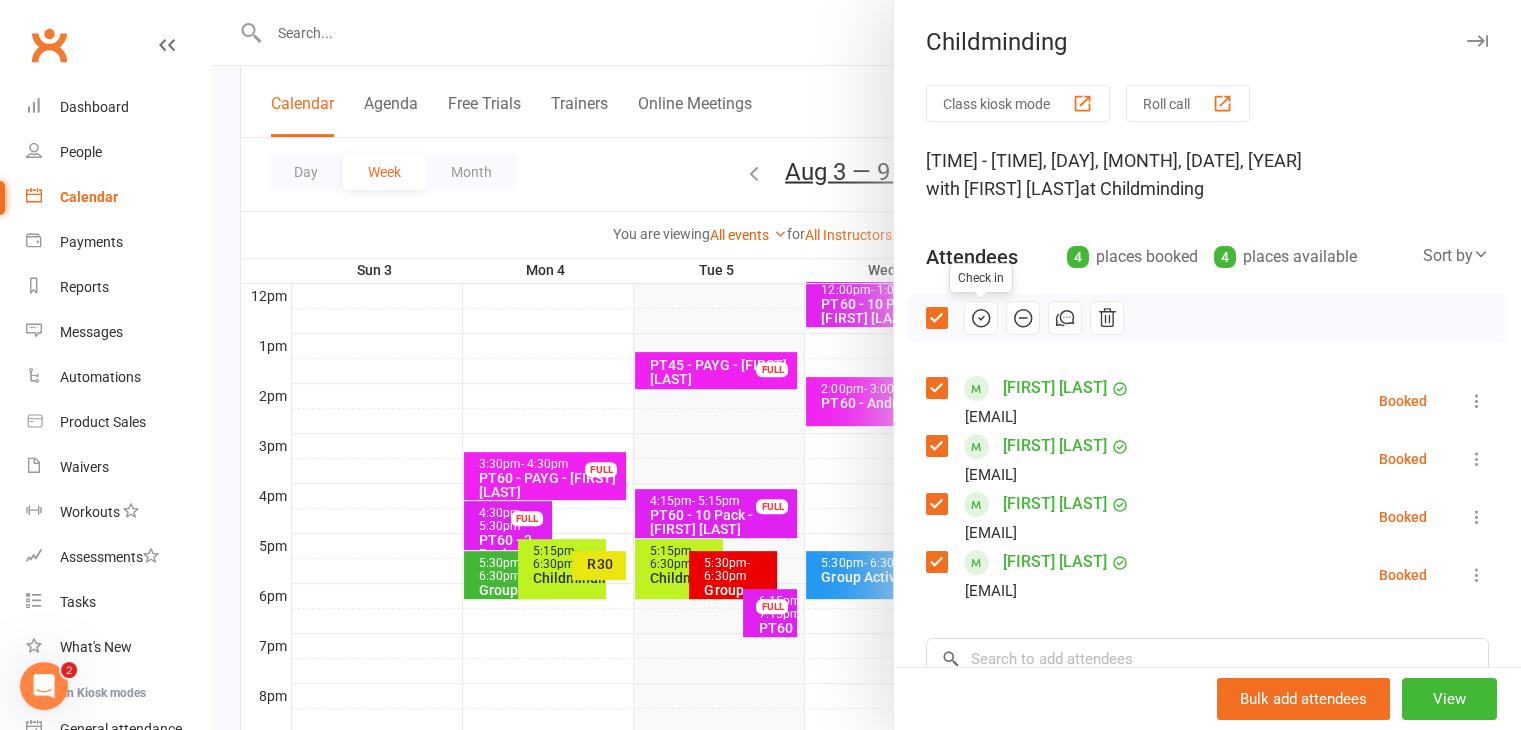 drag, startPoint x: 969, startPoint y: 317, endPoint x: 872, endPoint y: 97, distance: 240.43503 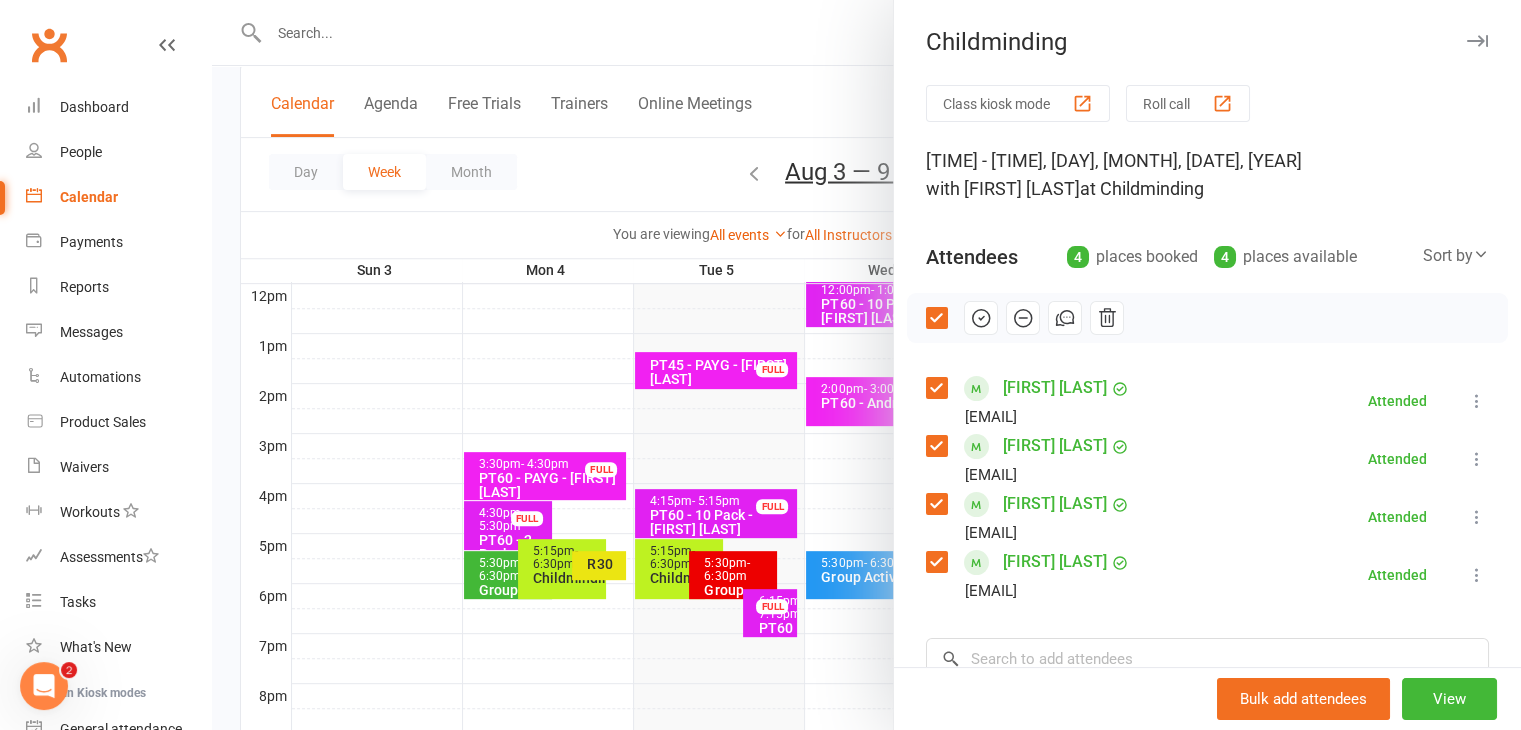 click at bounding box center [1477, 41] 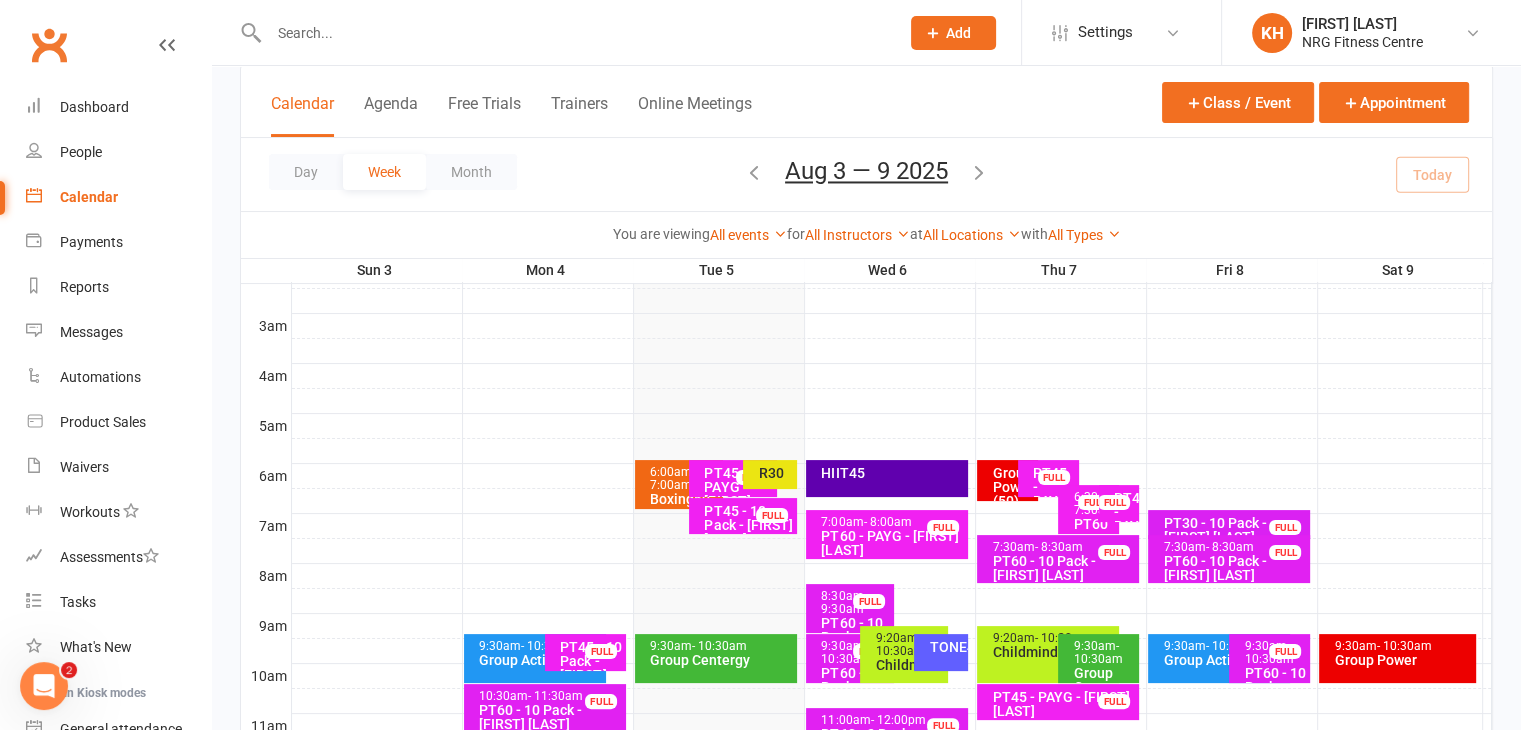 scroll, scrollTop: 224, scrollLeft: 0, axis: vertical 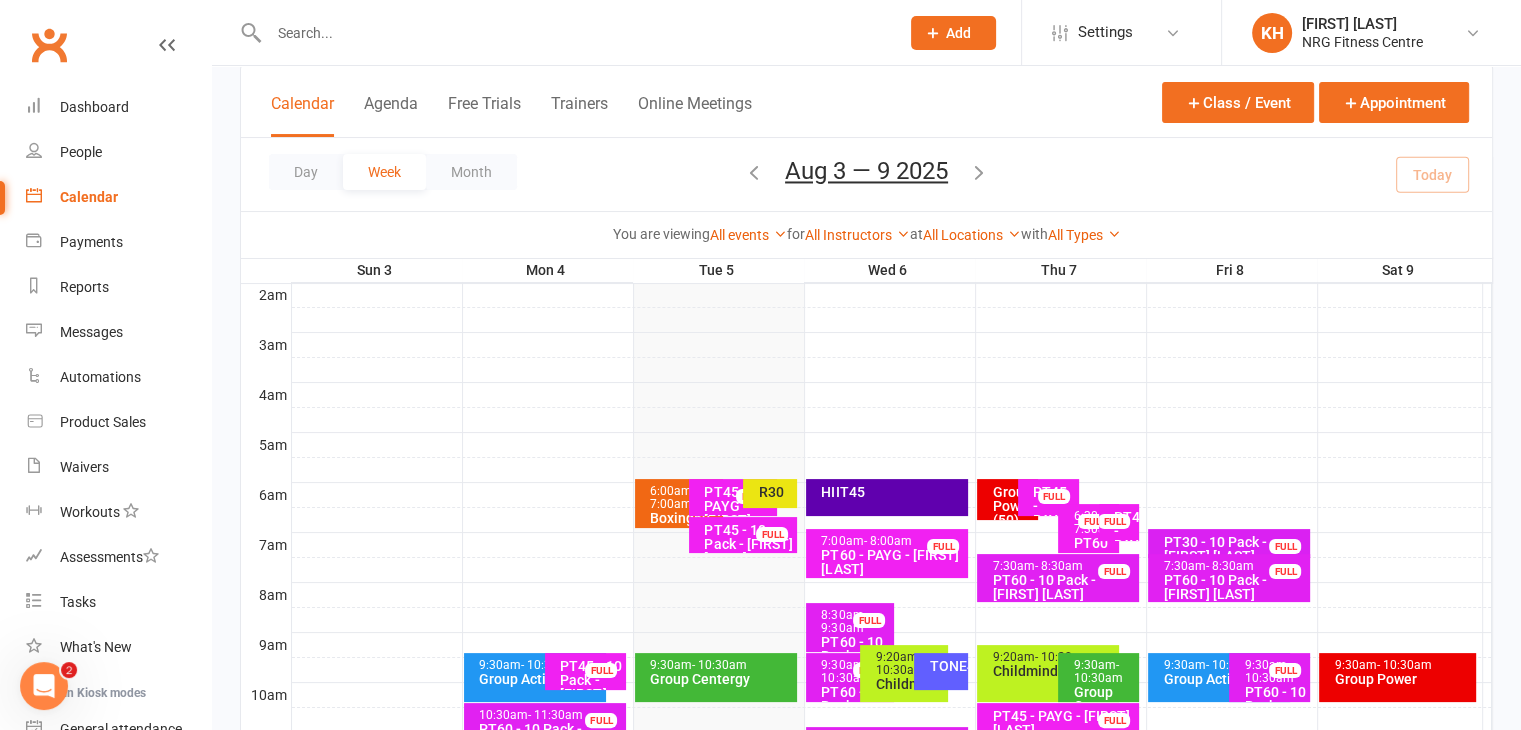 click on "HIIT45" at bounding box center [887, 497] 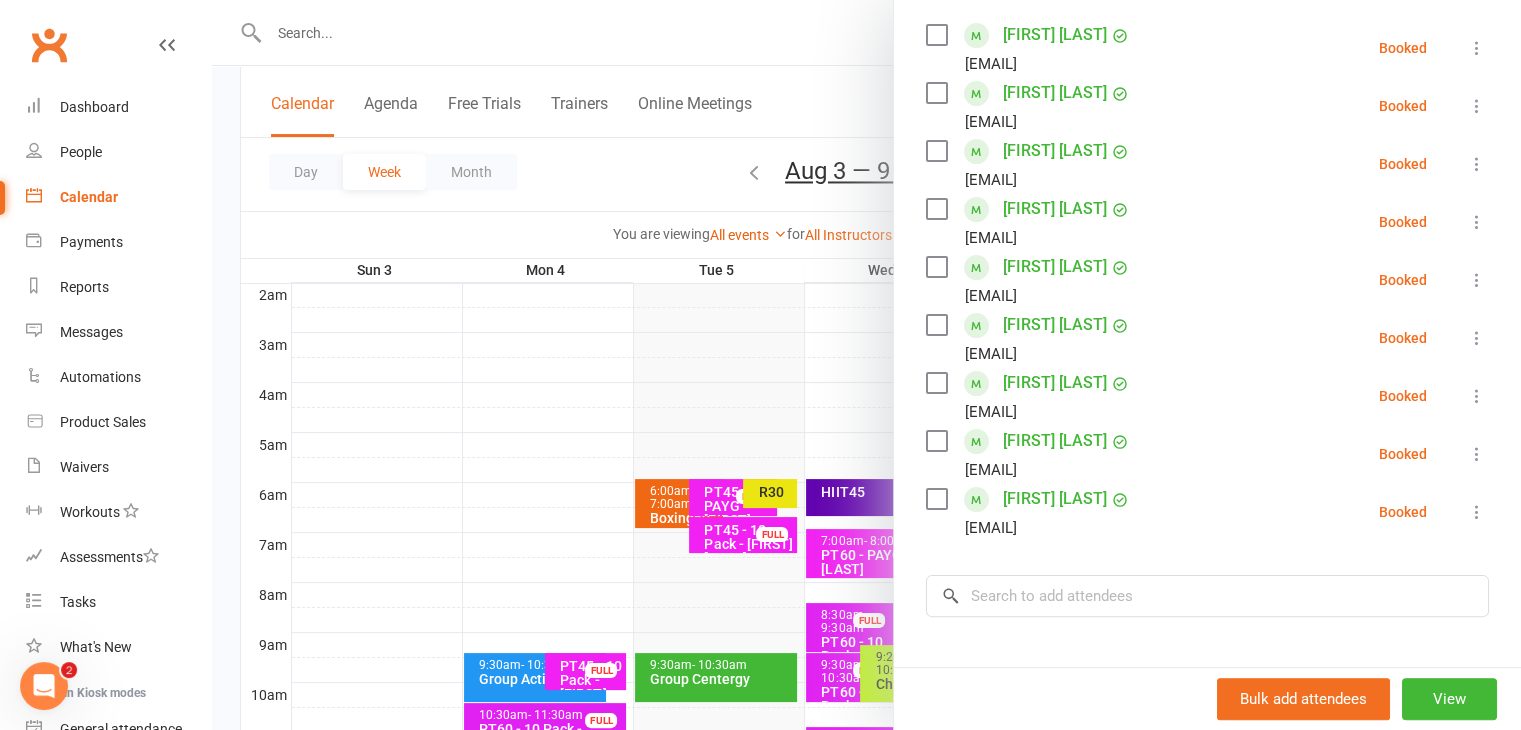 scroll, scrollTop: 0, scrollLeft: 0, axis: both 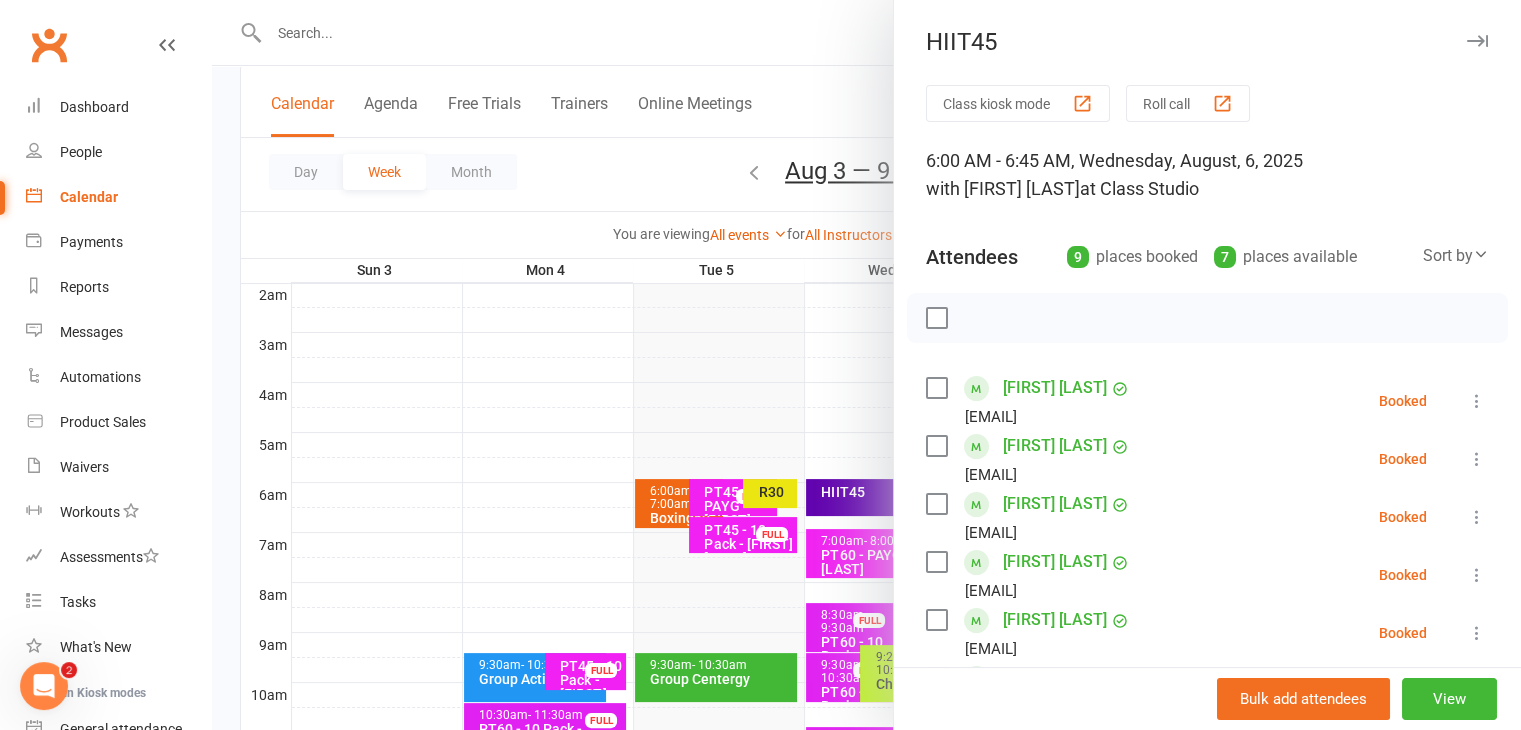 click at bounding box center (1477, 41) 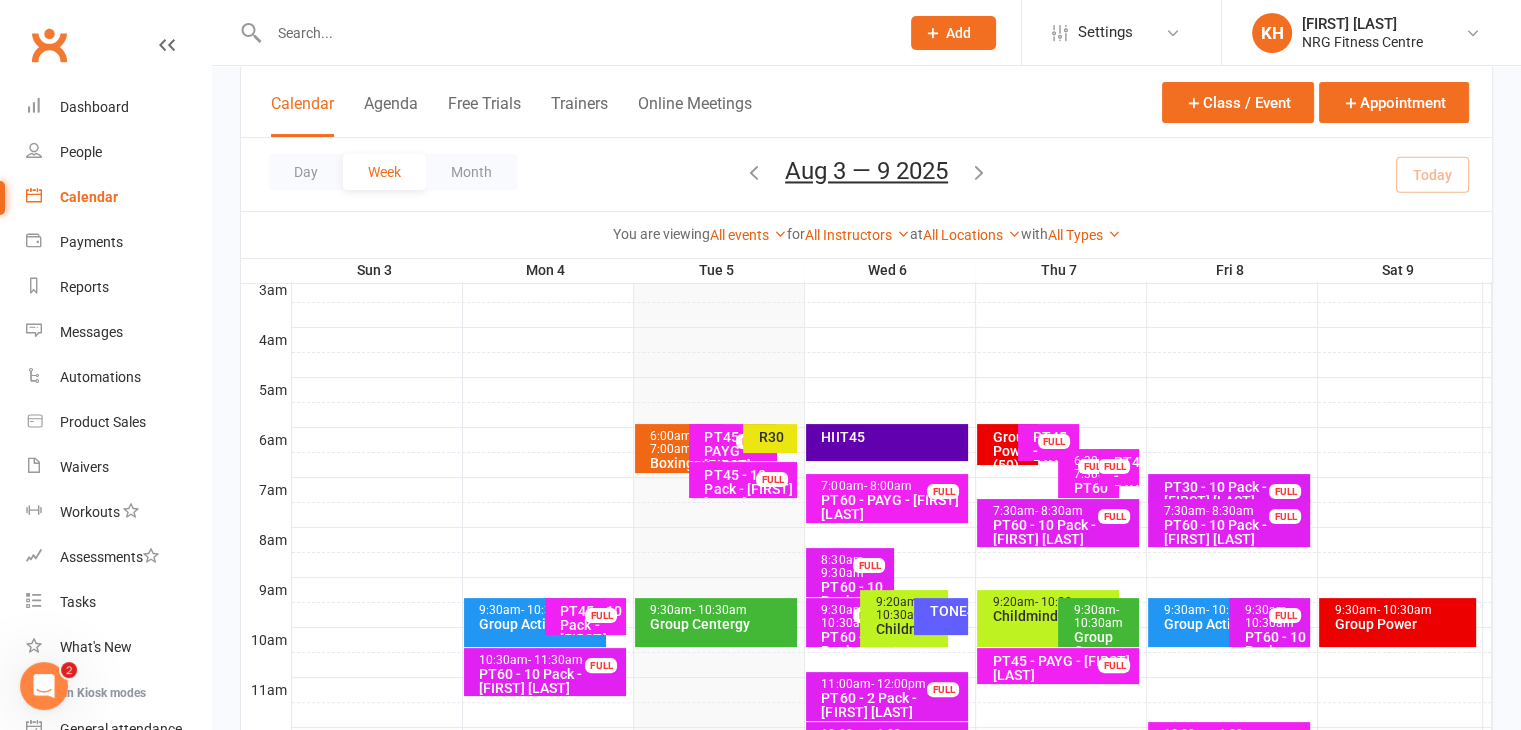 scroll, scrollTop: 271, scrollLeft: 0, axis: vertical 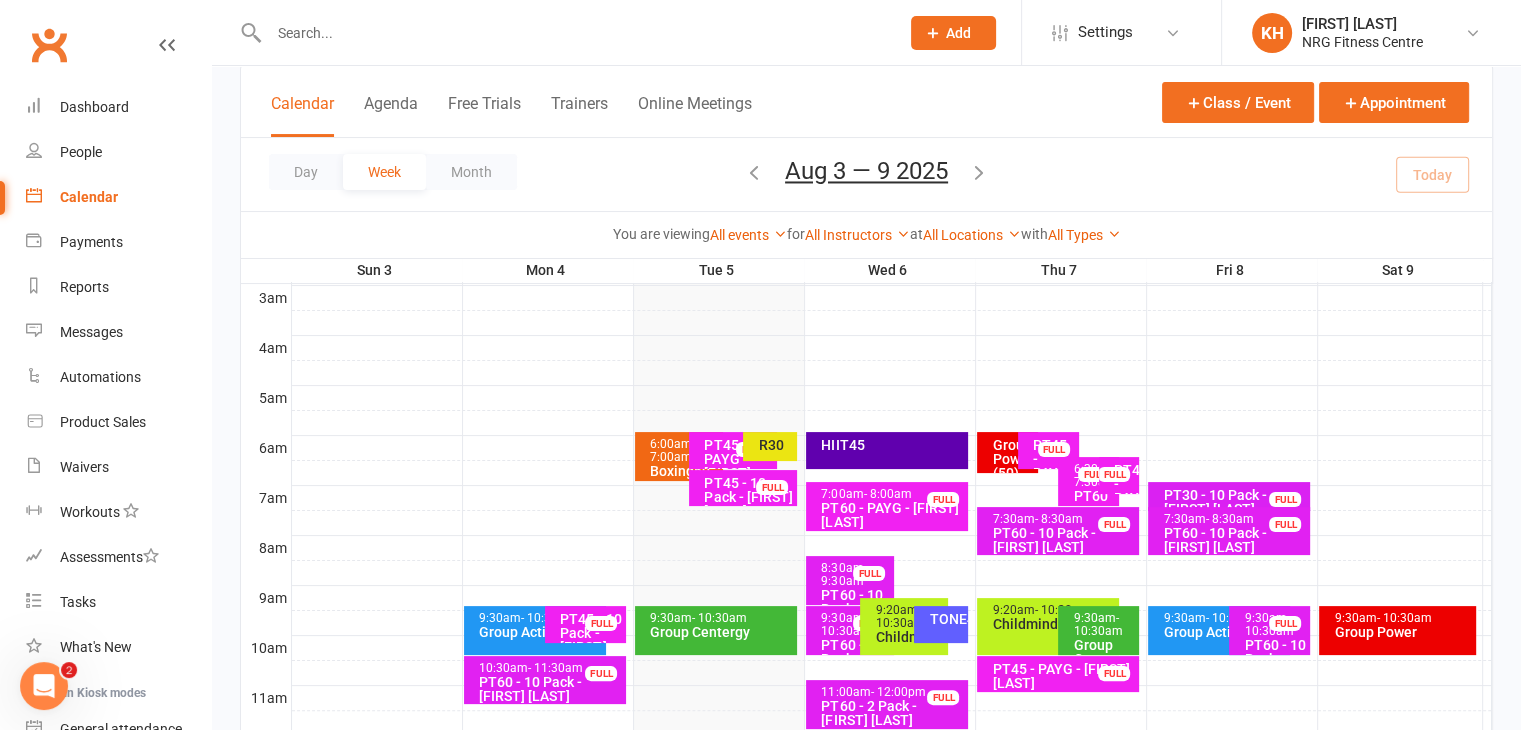 click on "Group Power (50)" at bounding box center [1012, 459] 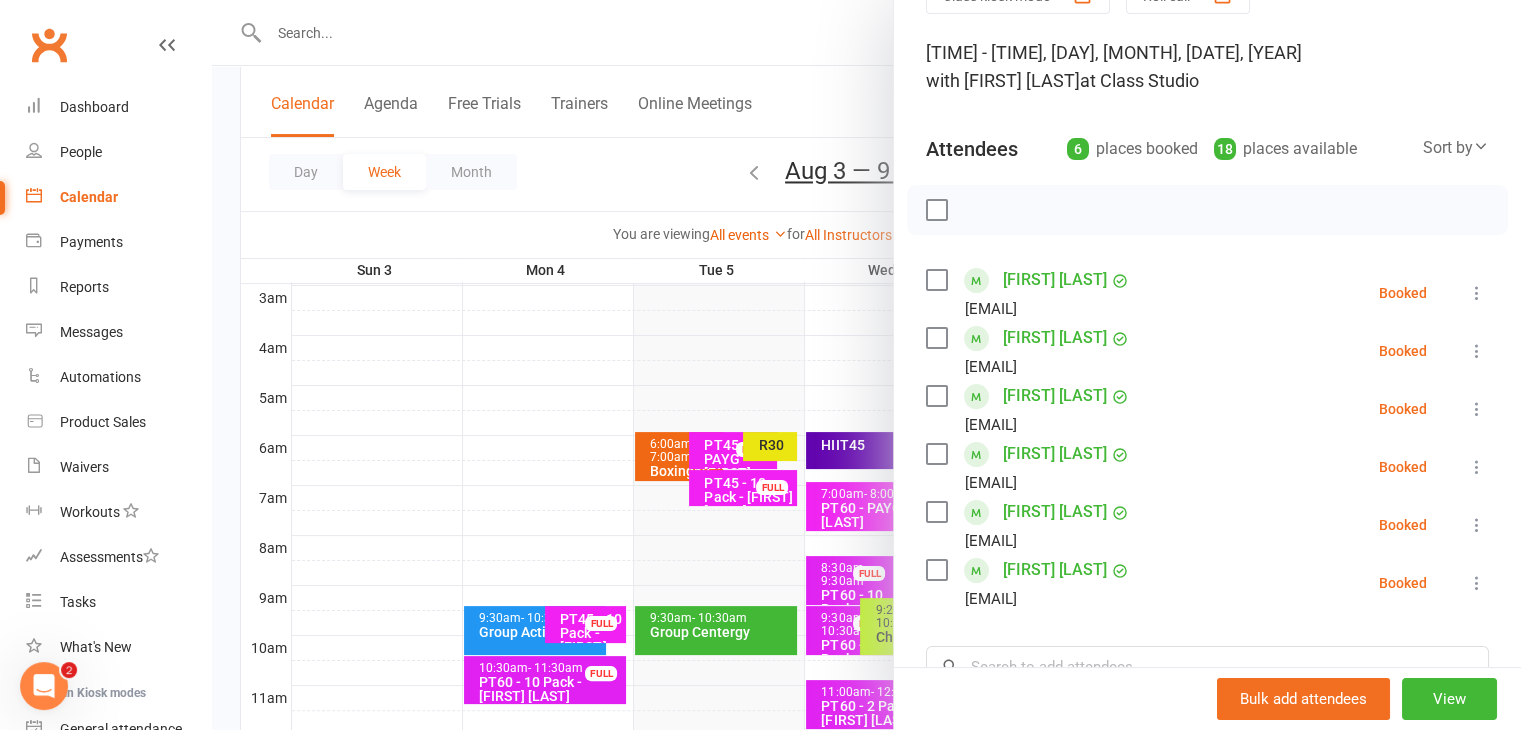 scroll, scrollTop: 0, scrollLeft: 0, axis: both 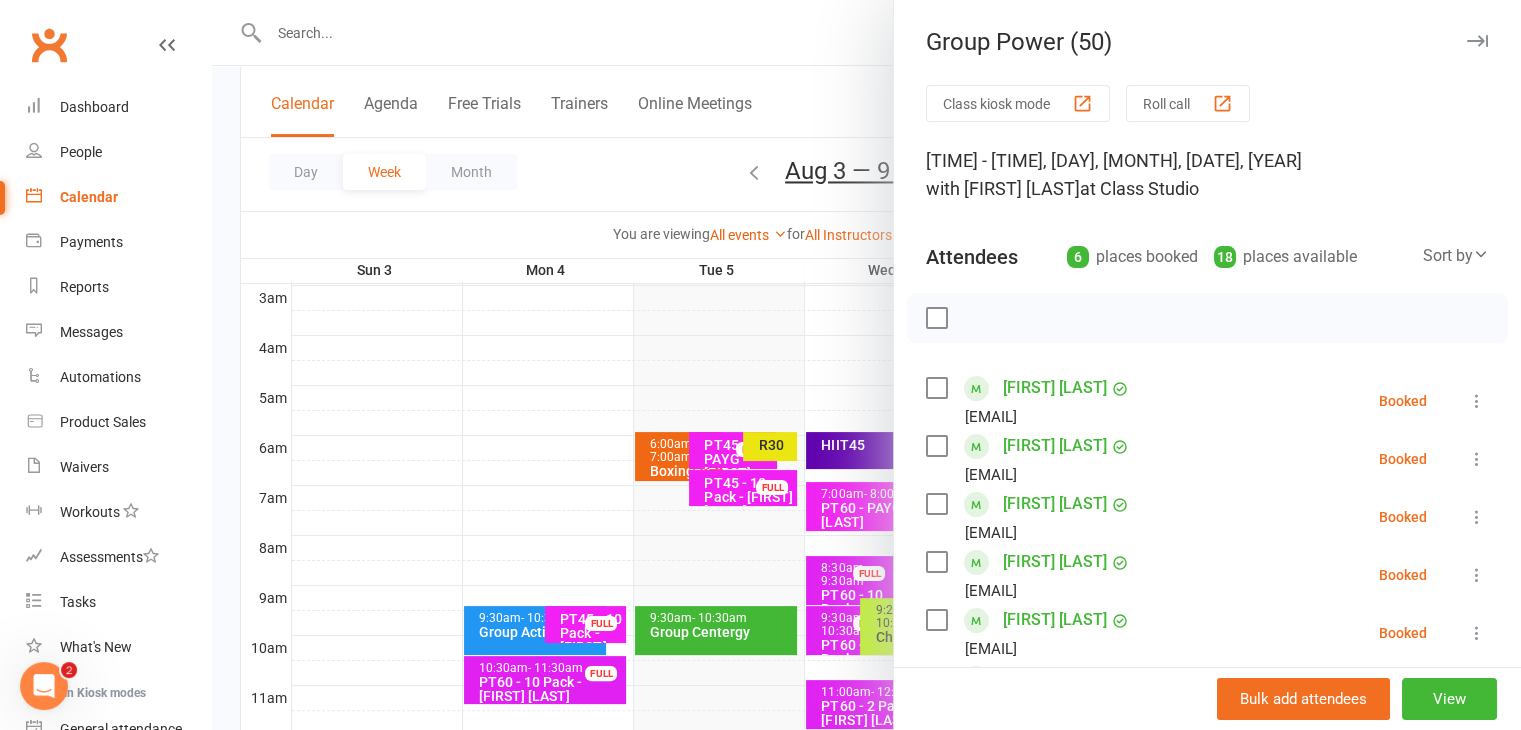 click at bounding box center [1477, 41] 